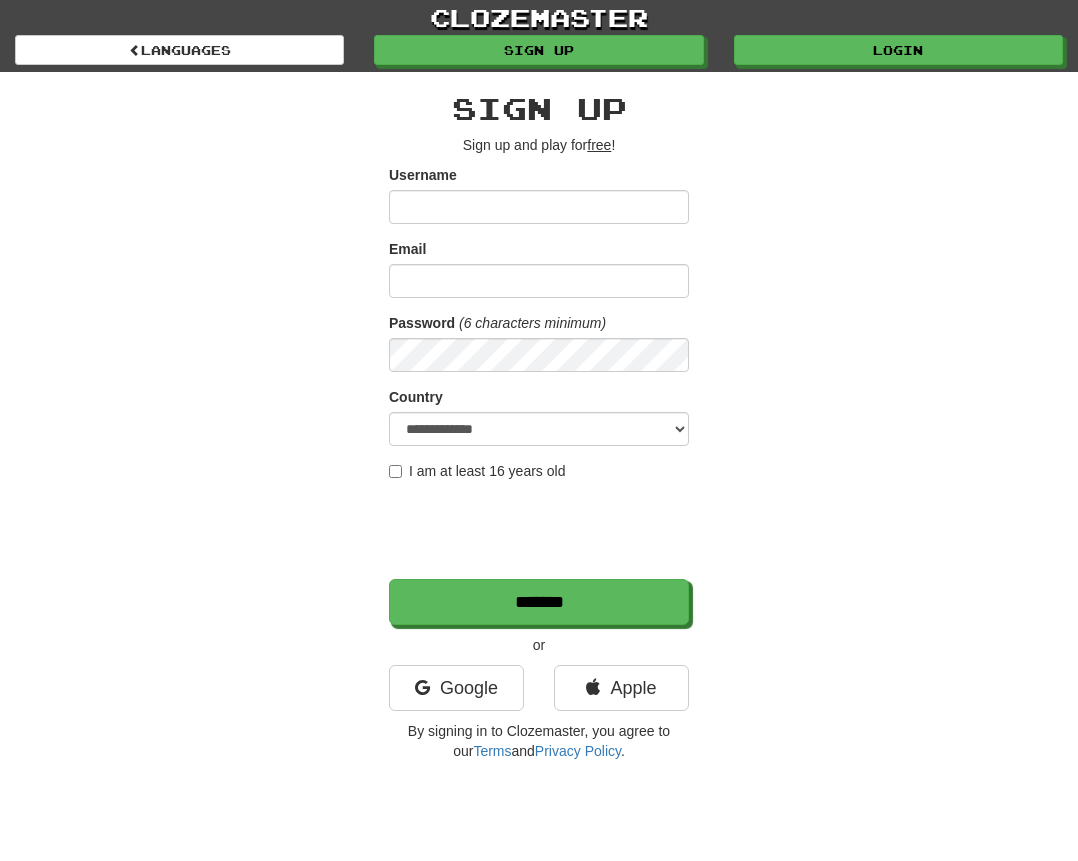 scroll, scrollTop: 0, scrollLeft: 0, axis: both 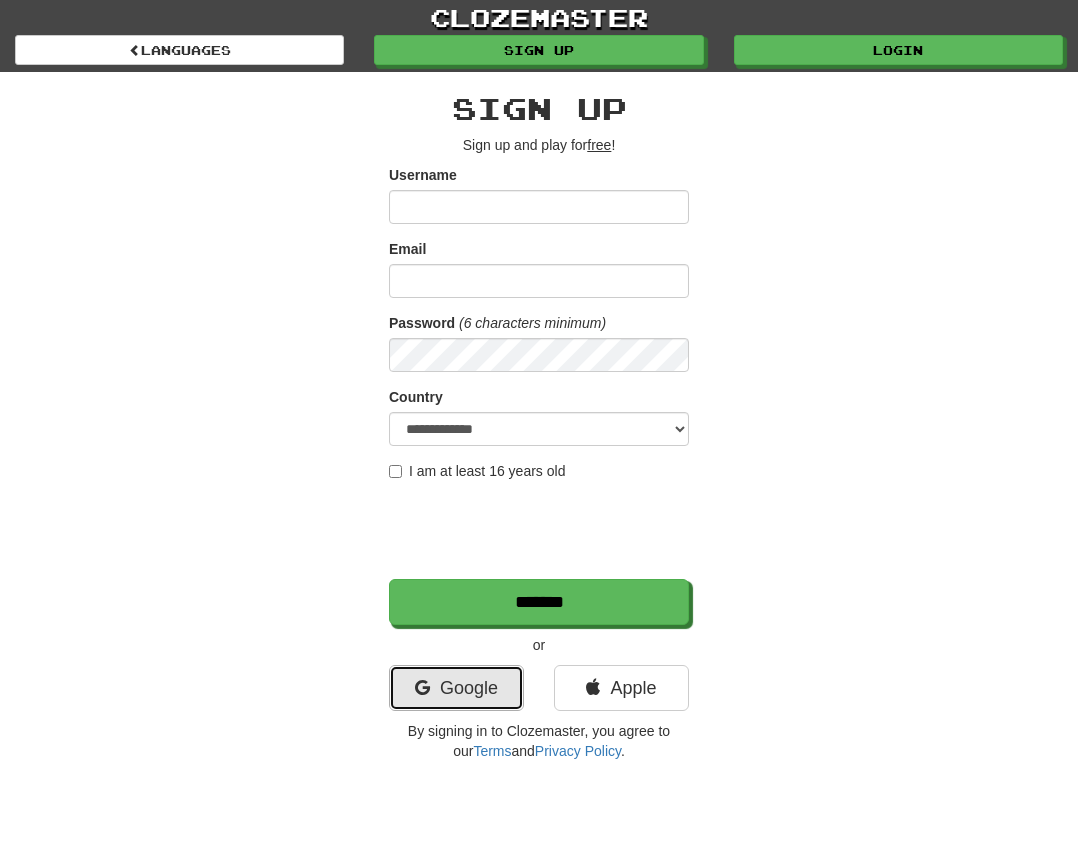 click on "Google" at bounding box center (456, 688) 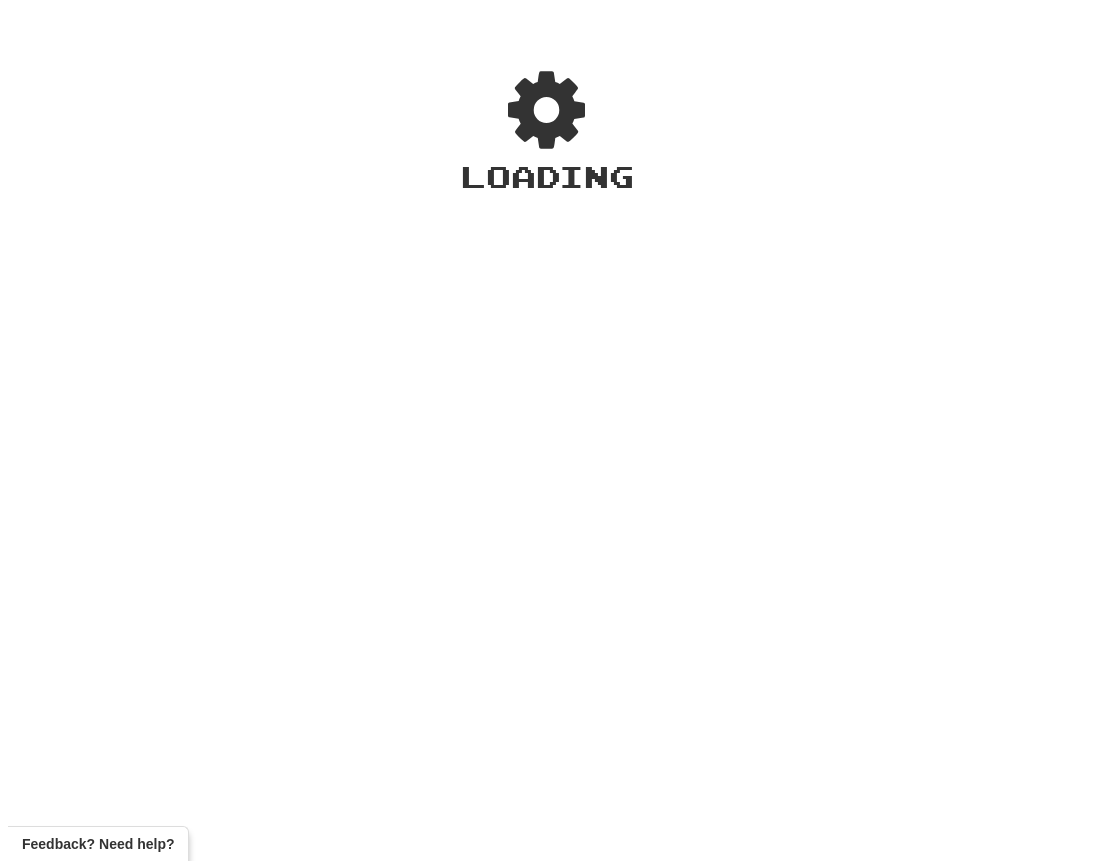 scroll, scrollTop: 0, scrollLeft: 0, axis: both 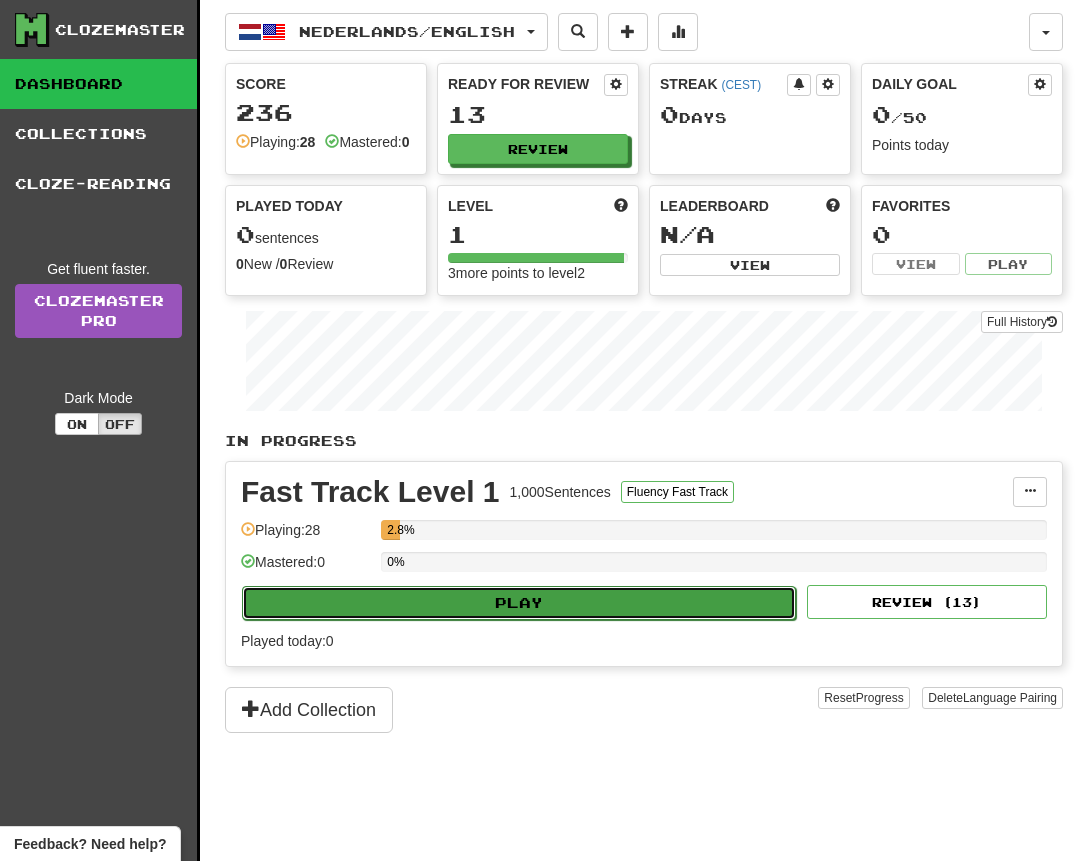click on "Play" at bounding box center [519, 603] 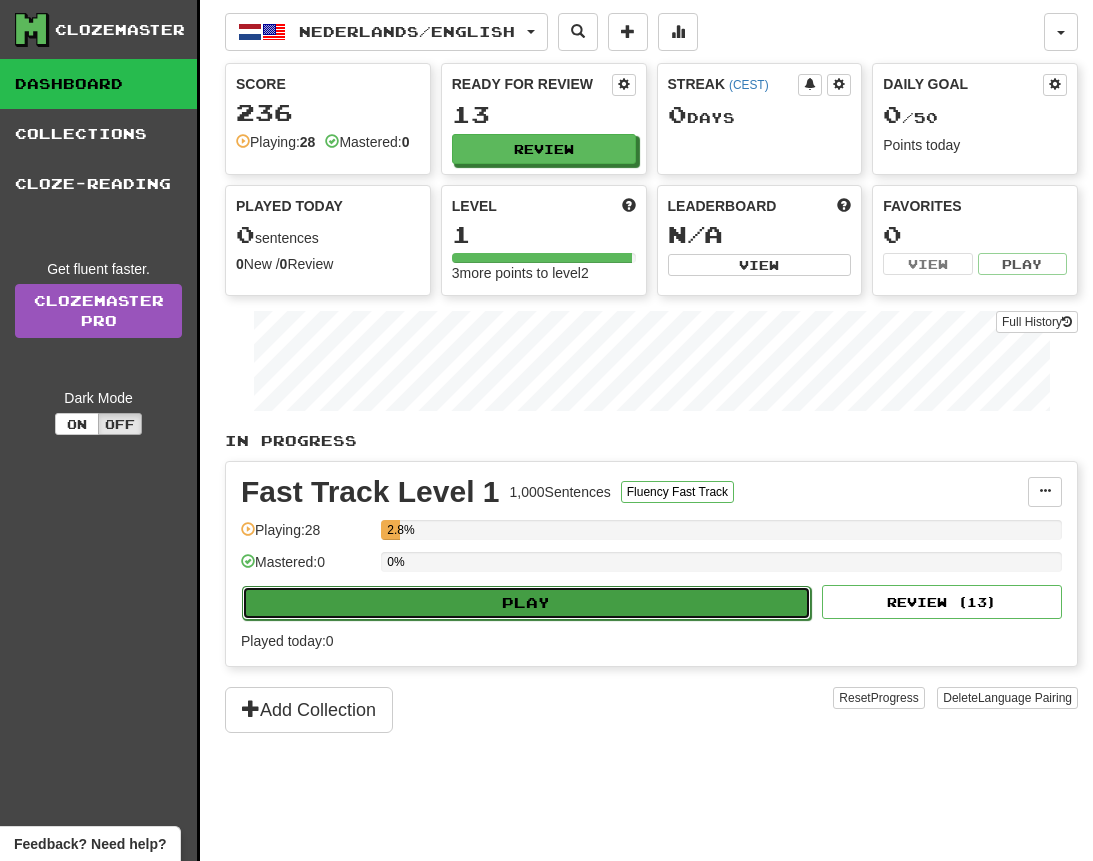 select on "**" 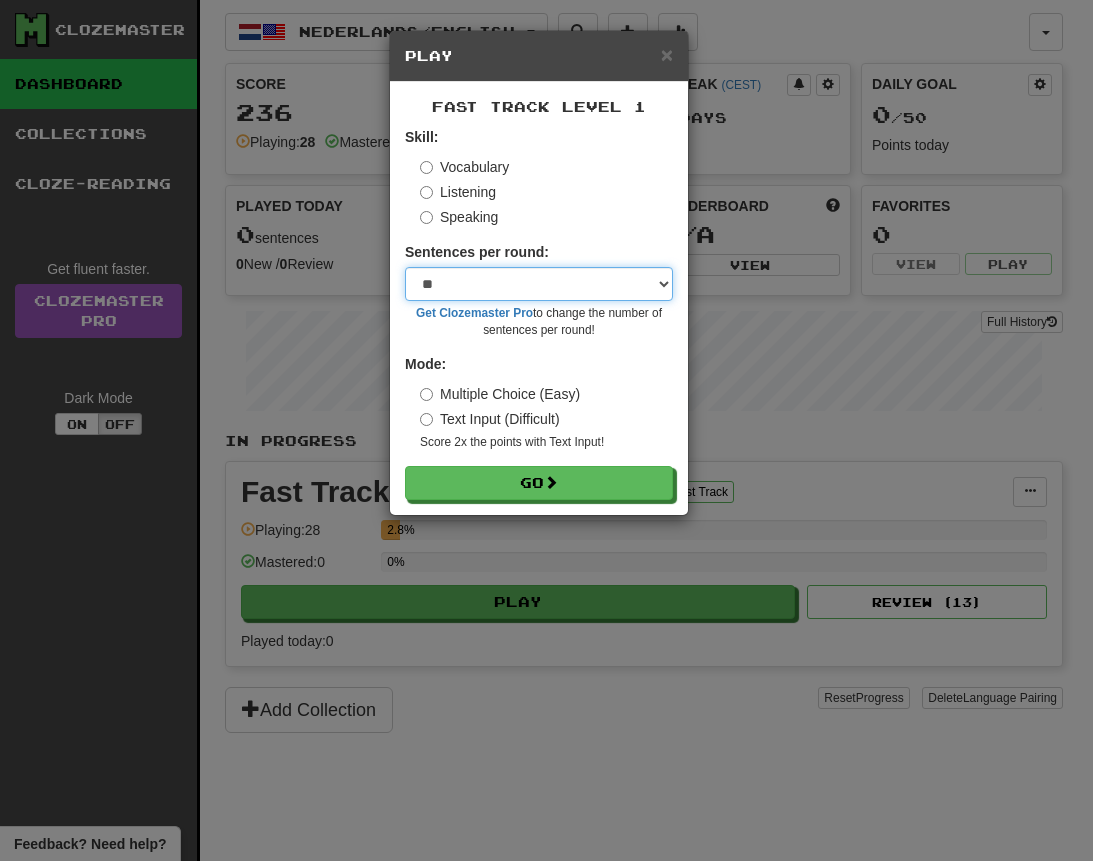 click on "* ** ** ** ** ** *** ********" at bounding box center [539, 284] 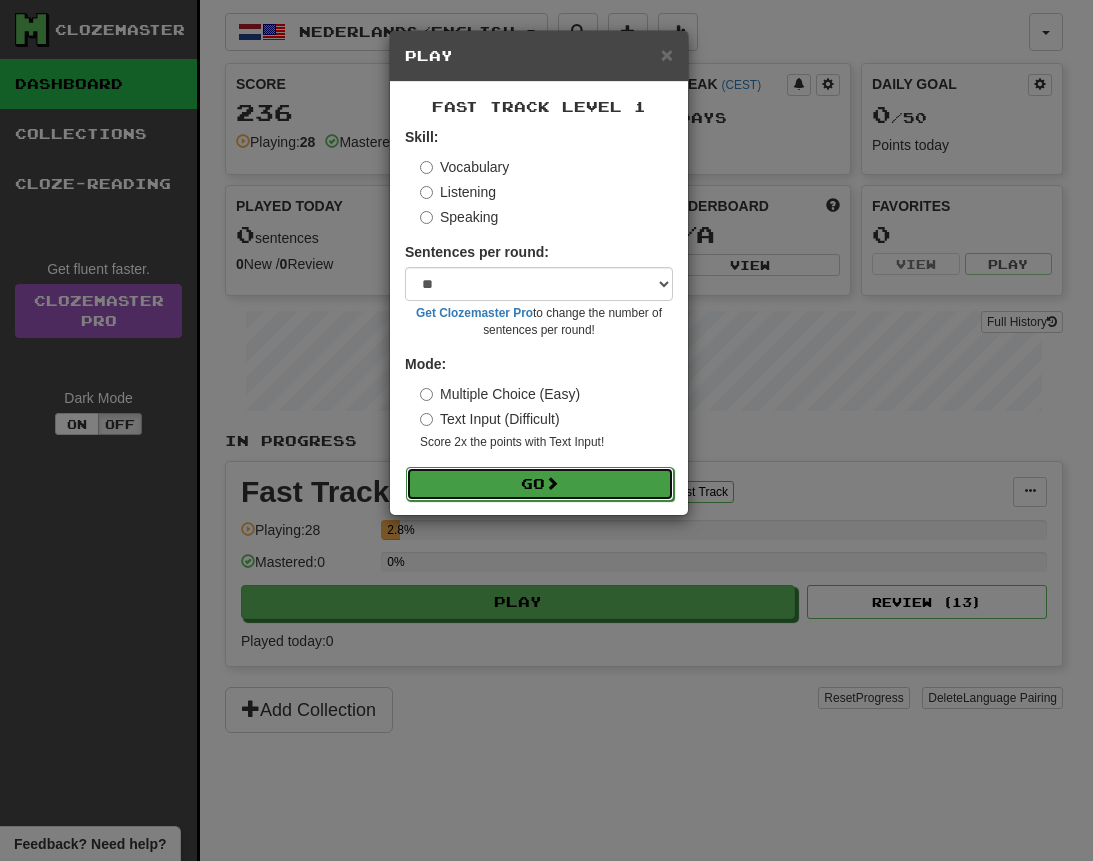 click on "Go" at bounding box center (540, 484) 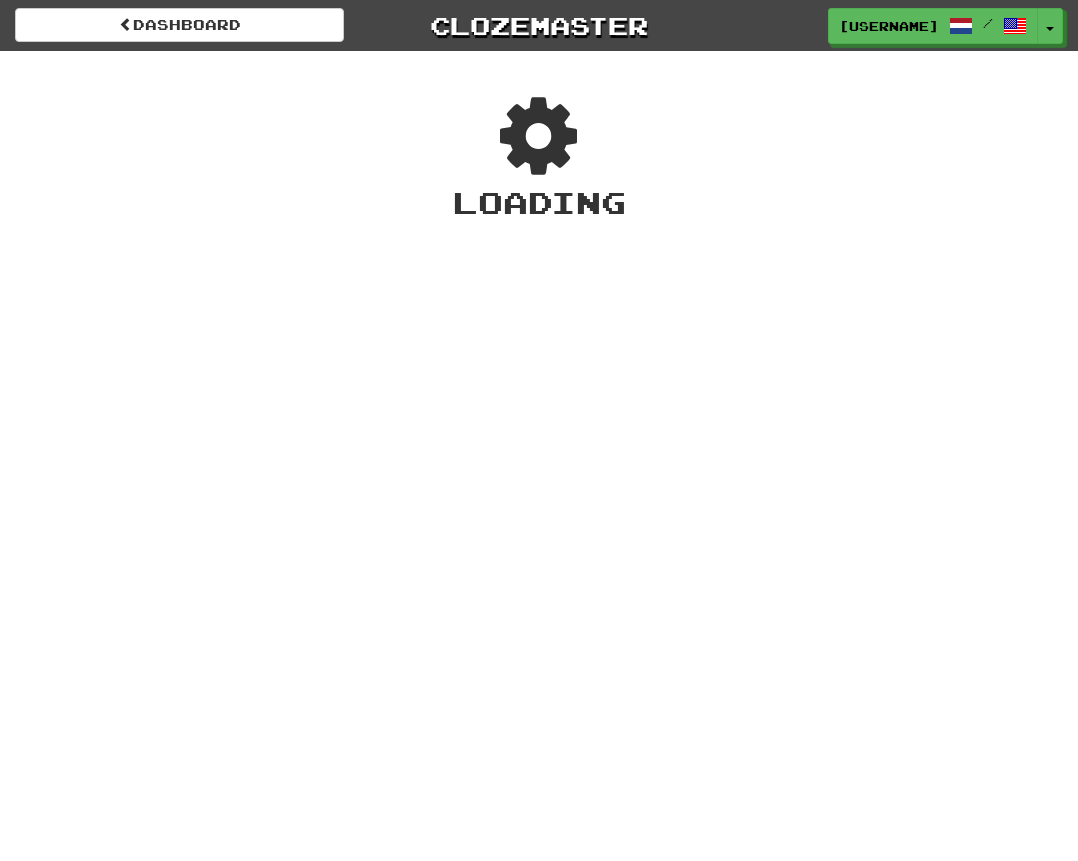 scroll, scrollTop: 0, scrollLeft: 0, axis: both 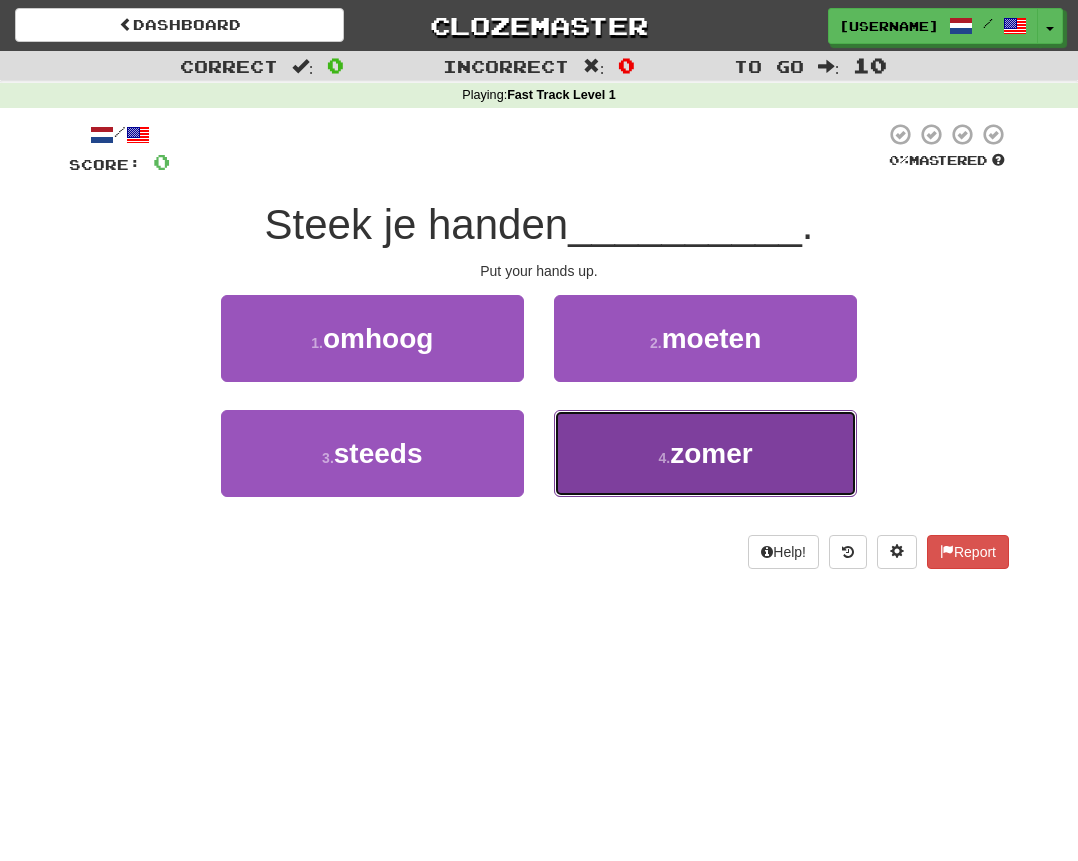 click on "zomer" at bounding box center (711, 453) 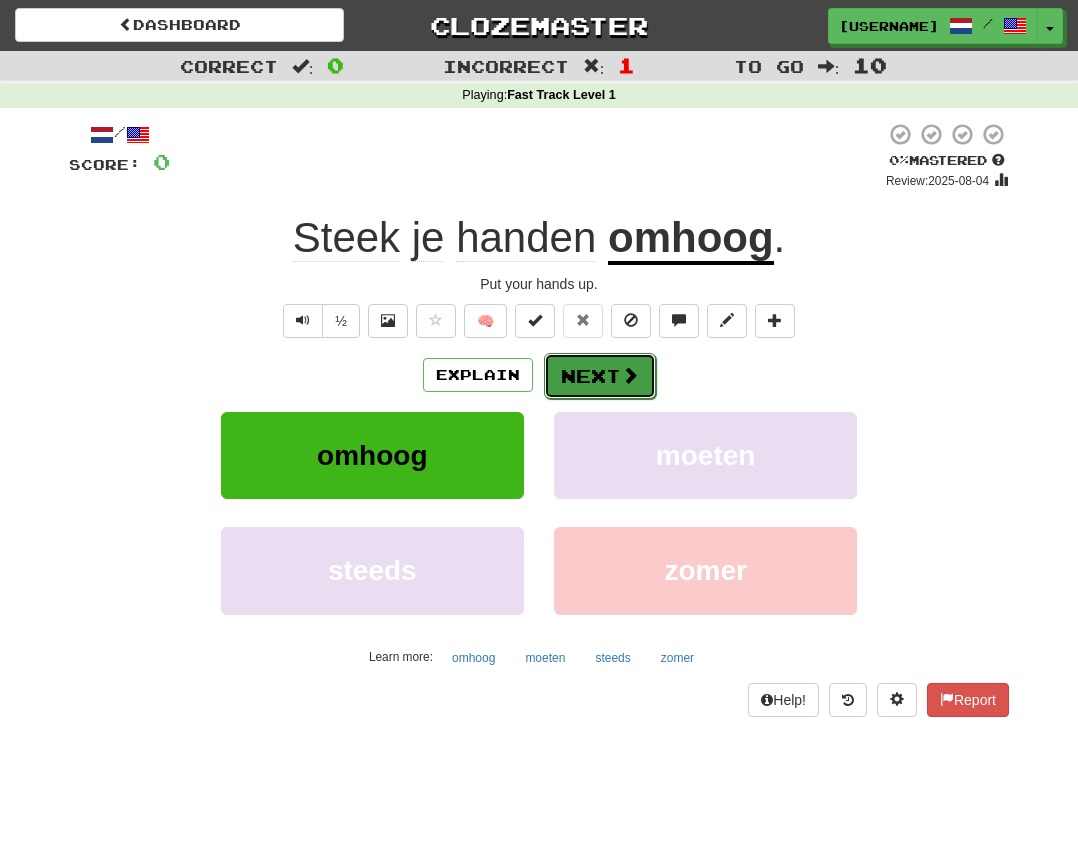 click on "Next" at bounding box center (600, 376) 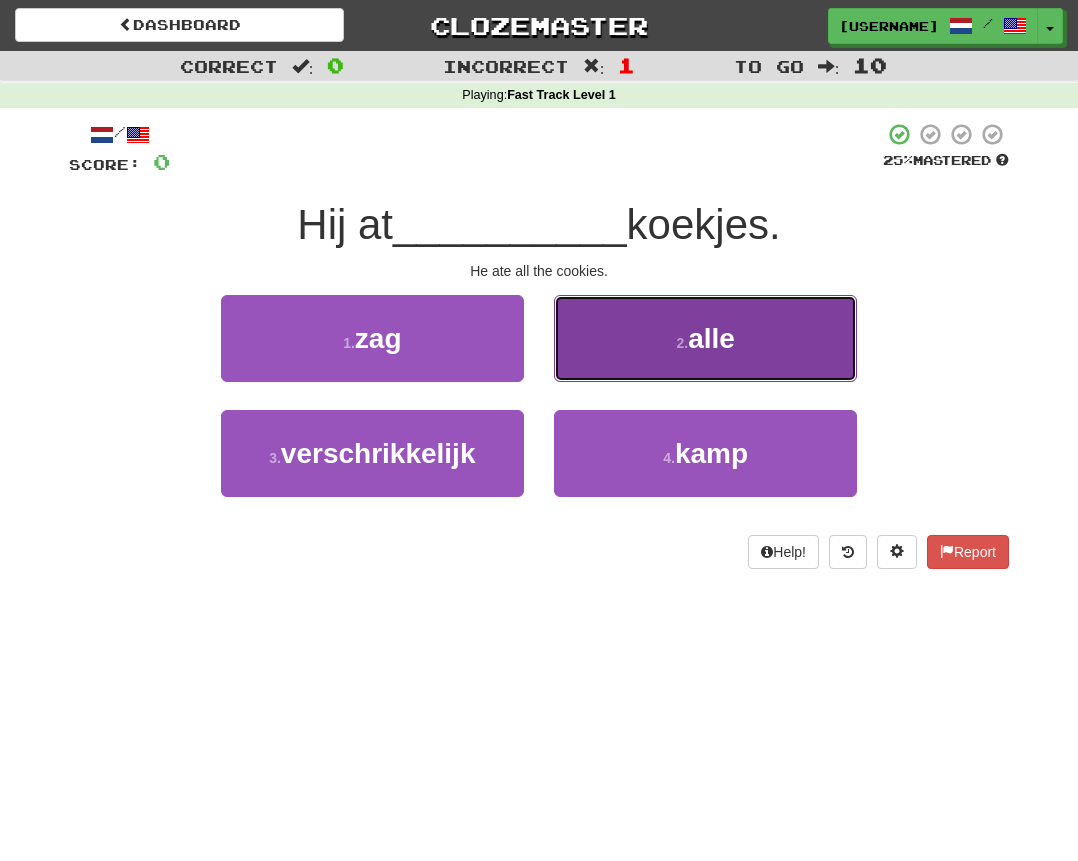 click on "2 .  alle" at bounding box center (705, 338) 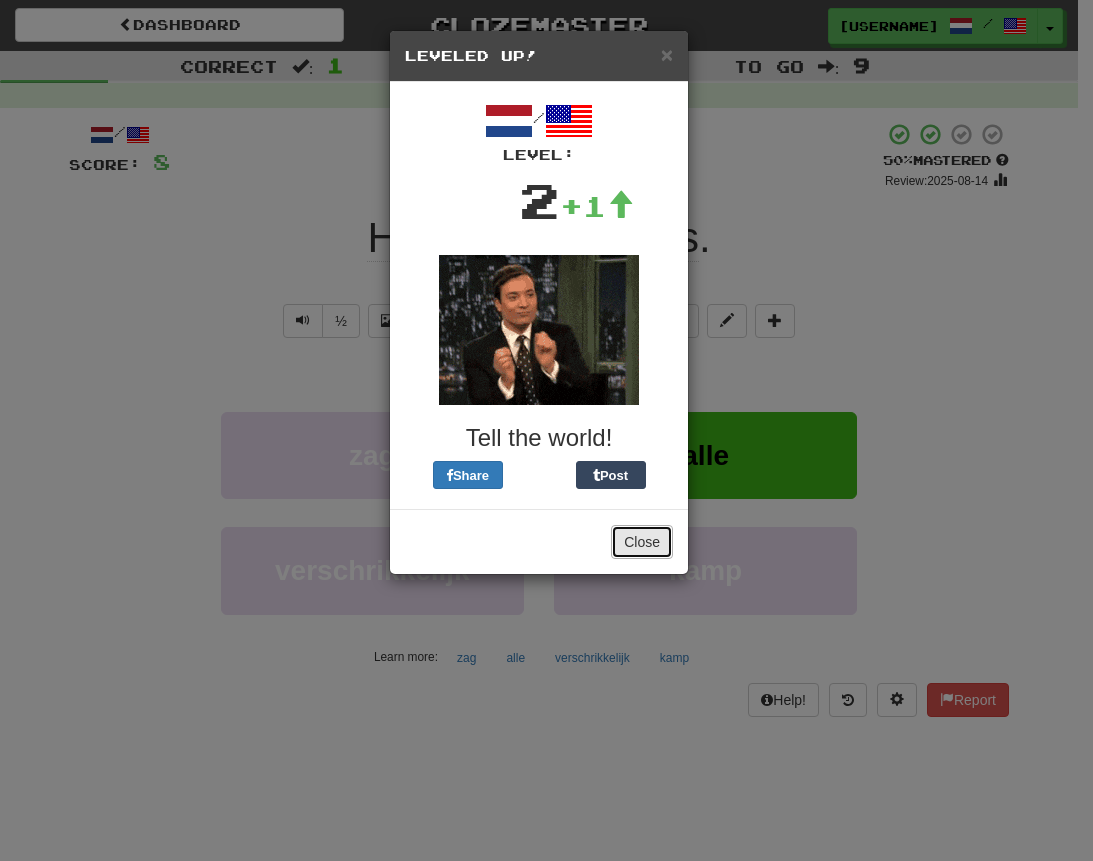 click on "Close" at bounding box center [642, 542] 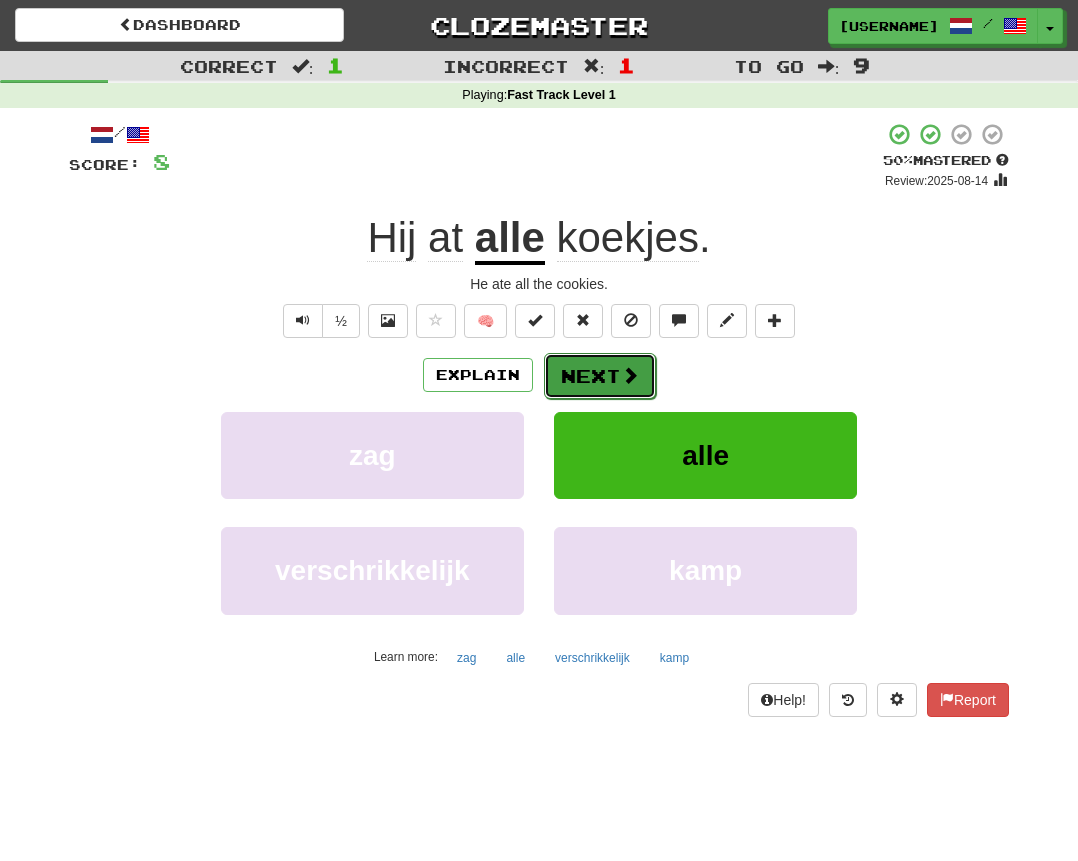 click on "Next" at bounding box center (600, 376) 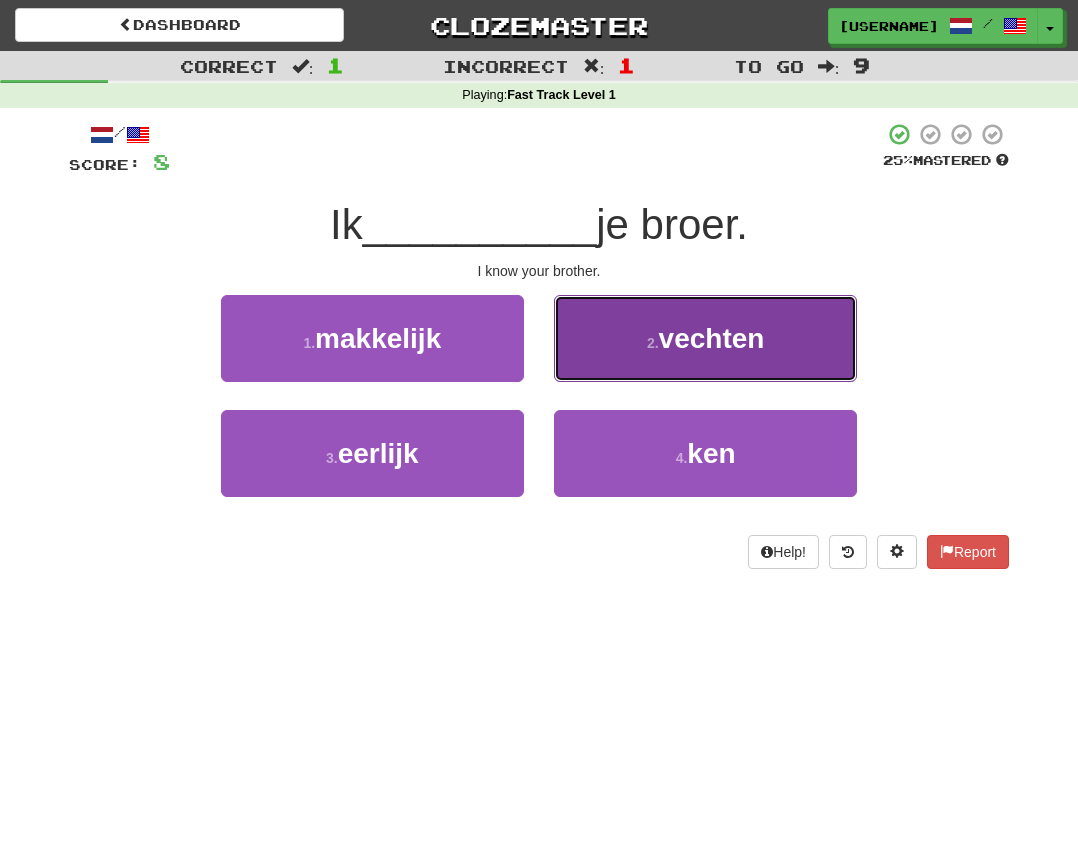 click on "[NUMBER] .  vechten" at bounding box center (705, 338) 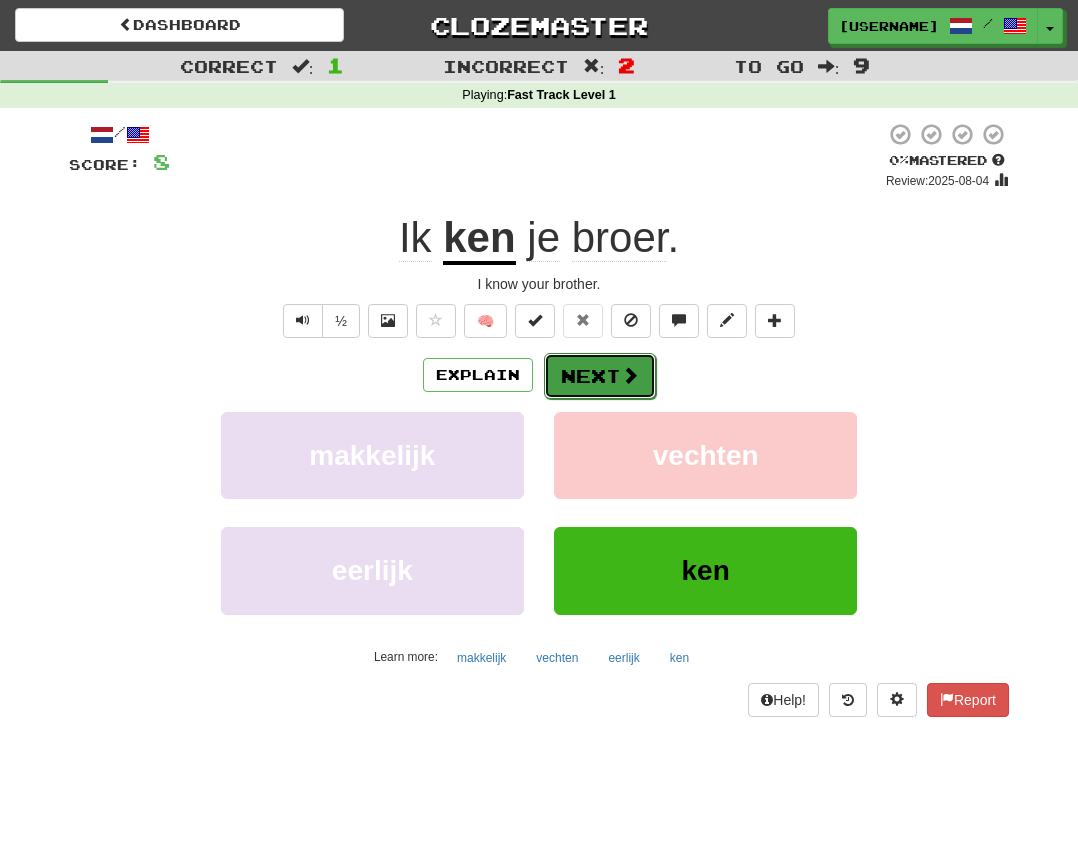 click on "Next" at bounding box center [600, 376] 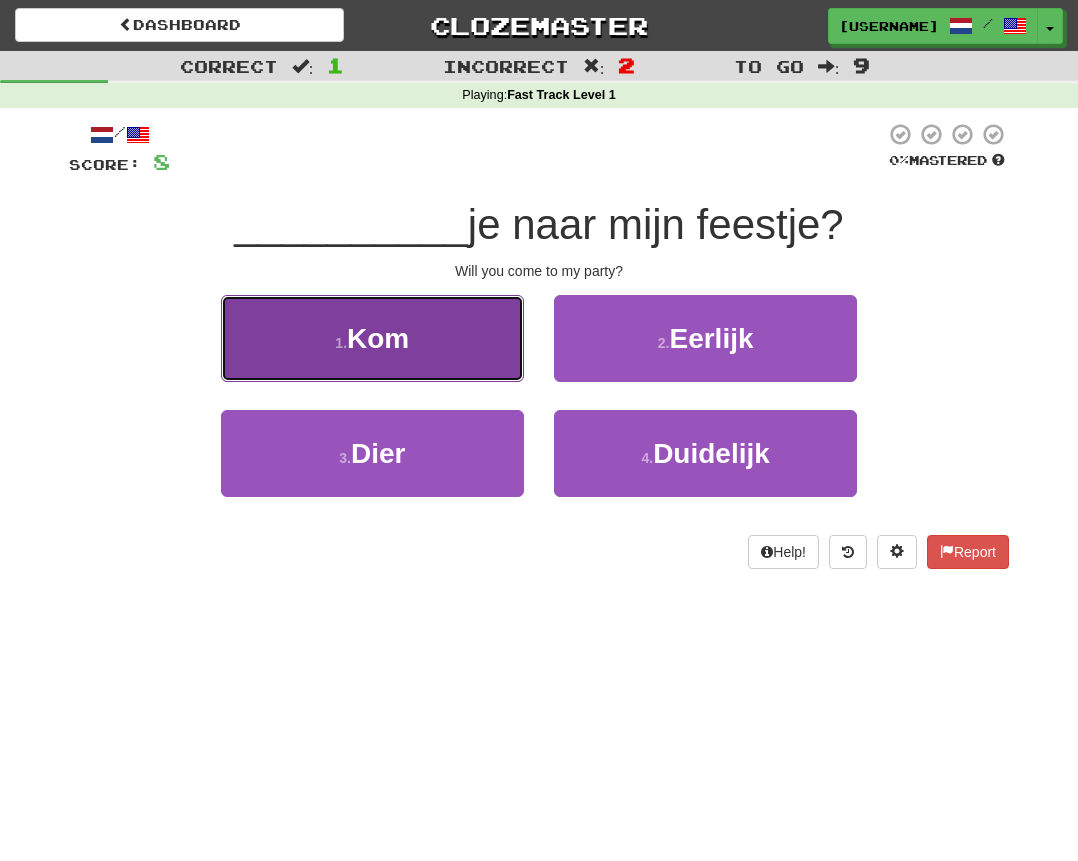 click on "1 .  Kom" at bounding box center [372, 338] 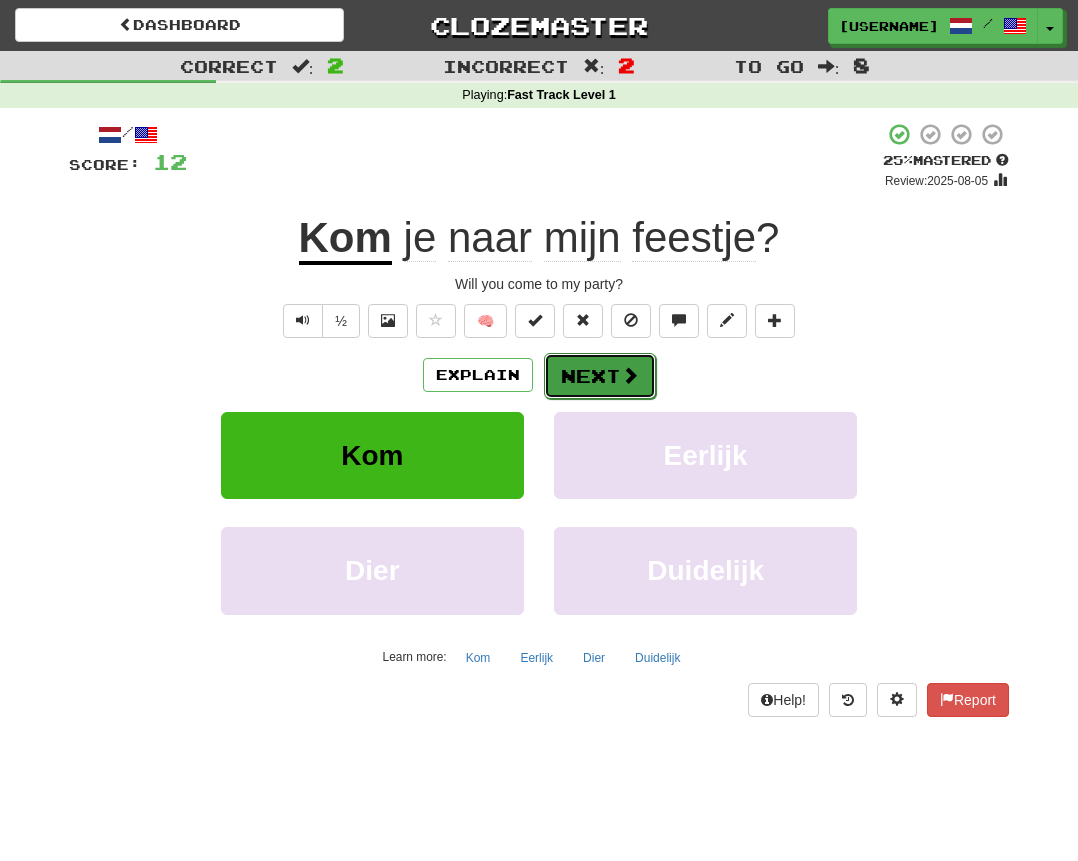 click at bounding box center [630, 375] 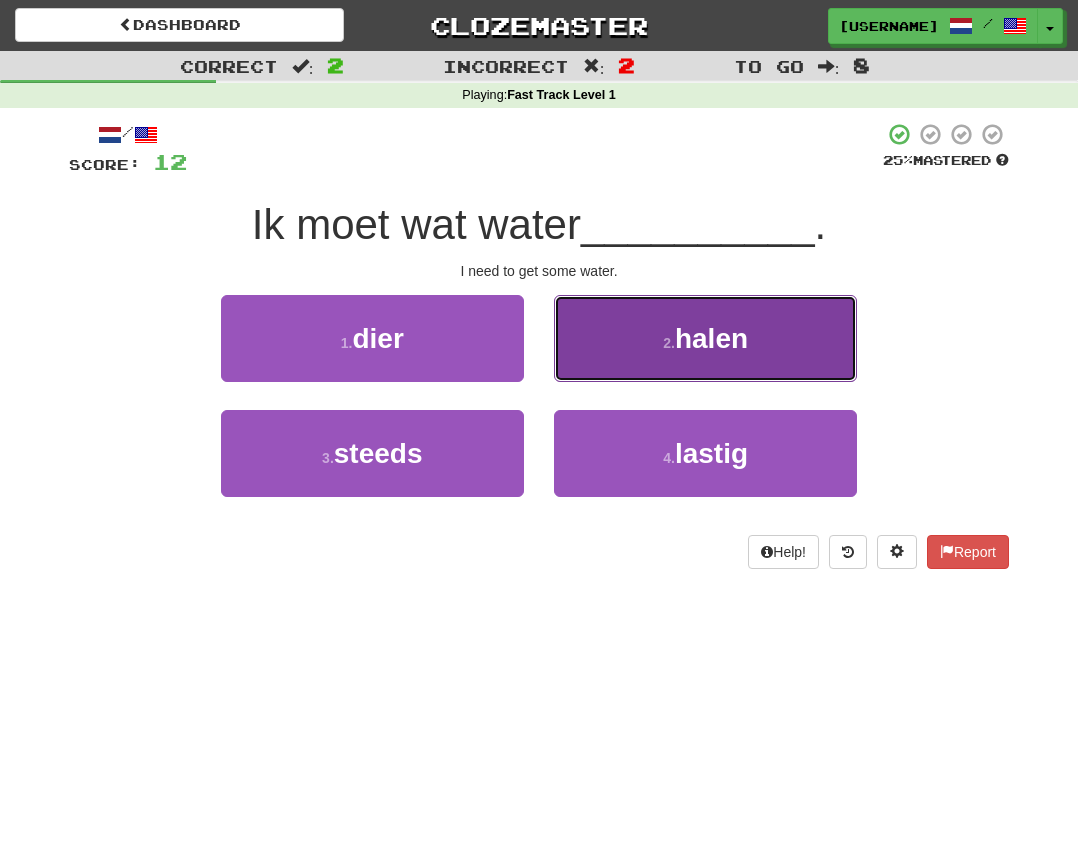 click on "halen" at bounding box center (711, 338) 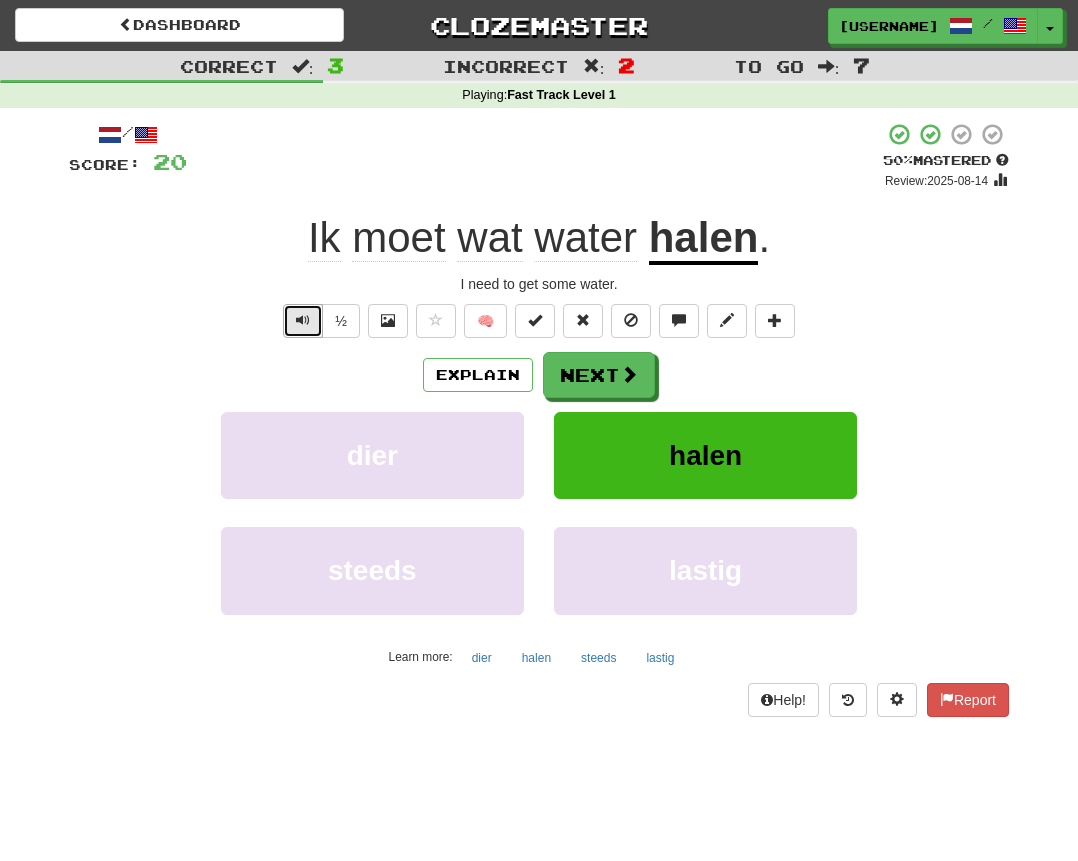 click at bounding box center [303, 320] 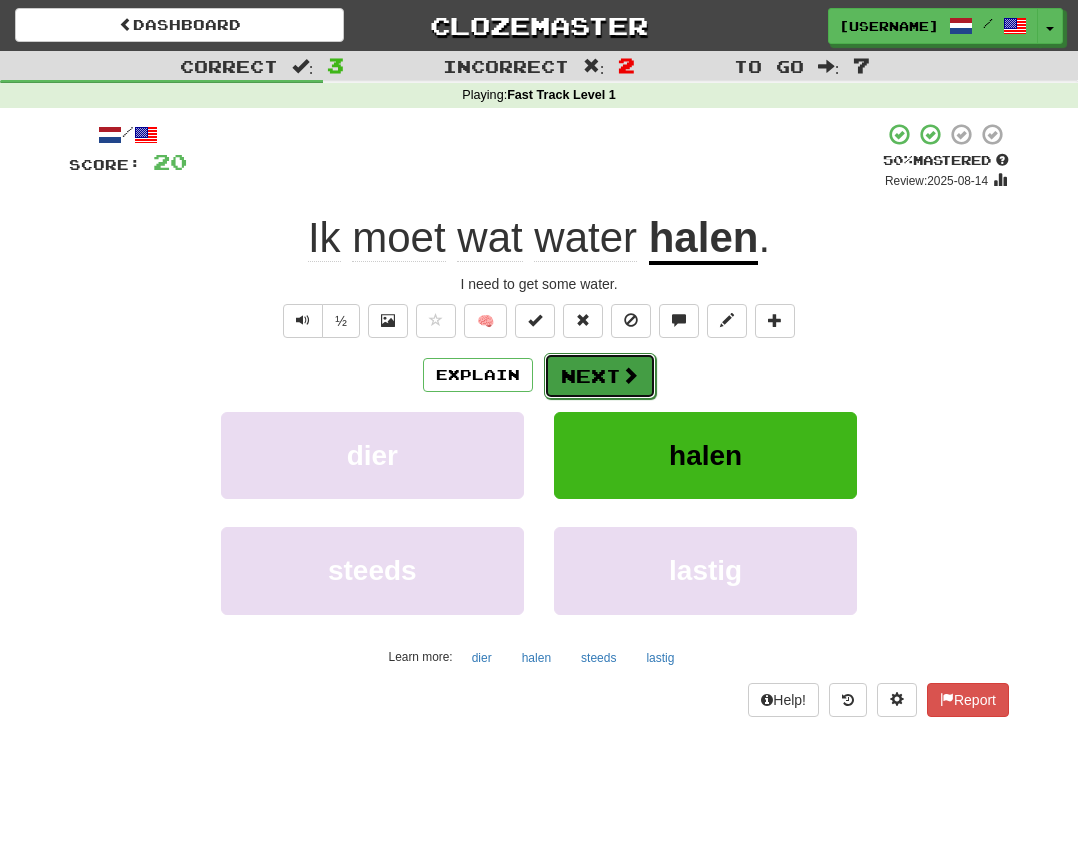 click on "Next" at bounding box center [600, 376] 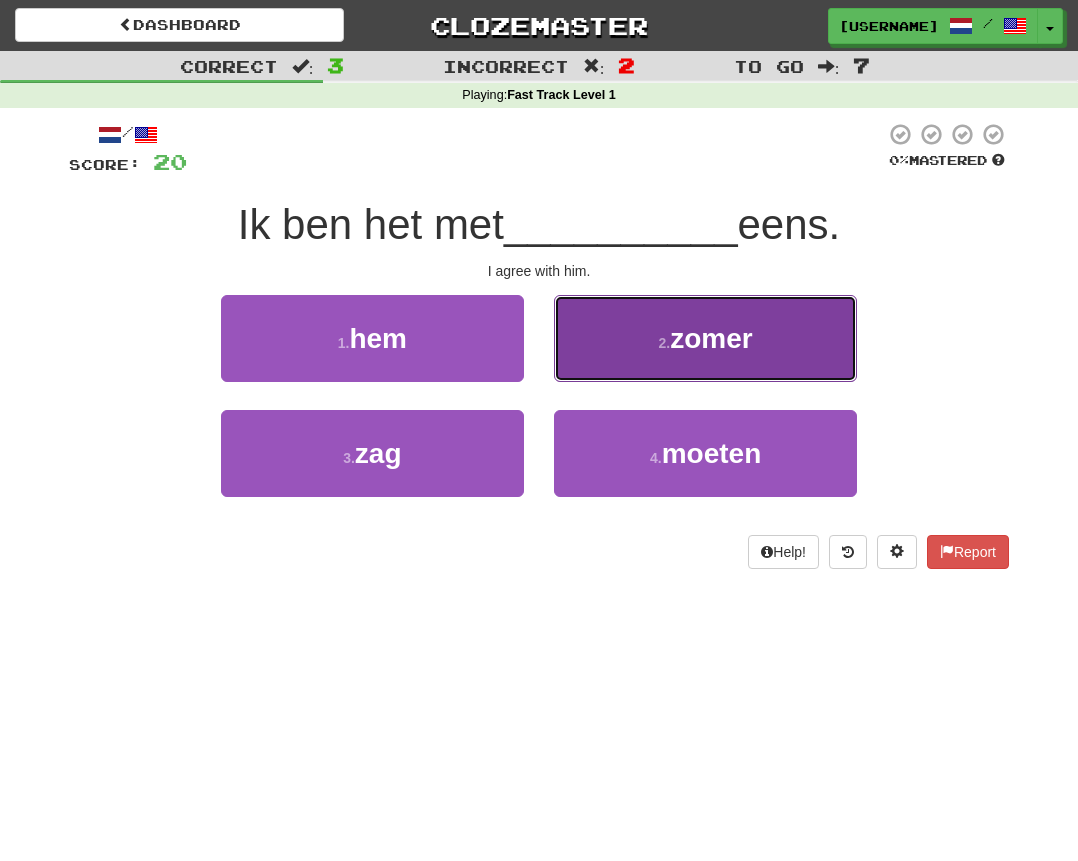 click on "zomer" at bounding box center [711, 338] 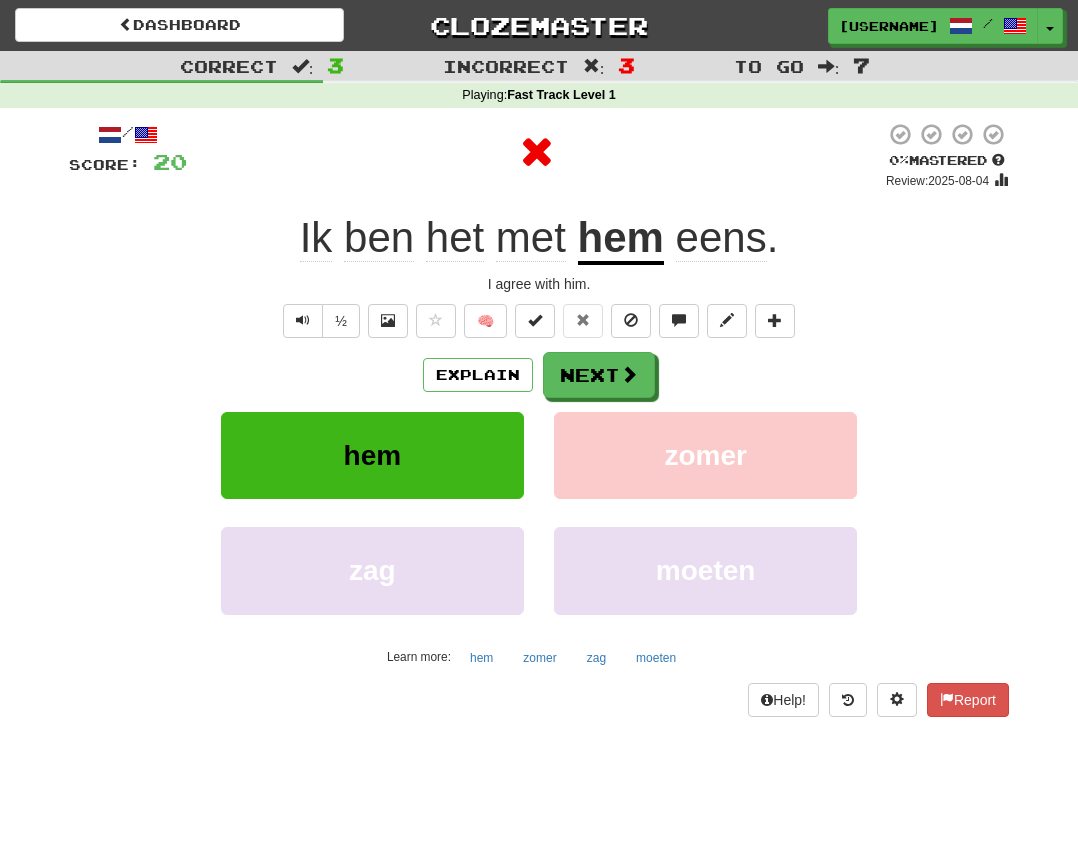 click on "hem" at bounding box center [621, 239] 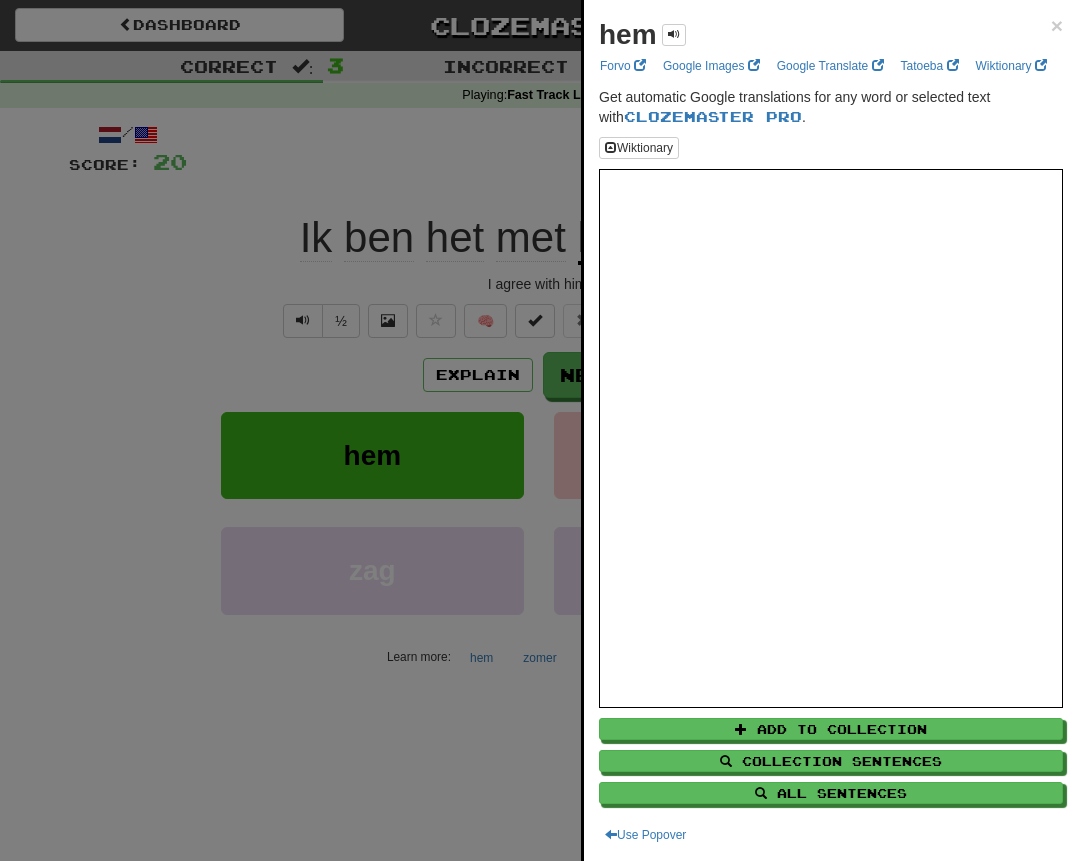 click at bounding box center [539, 430] 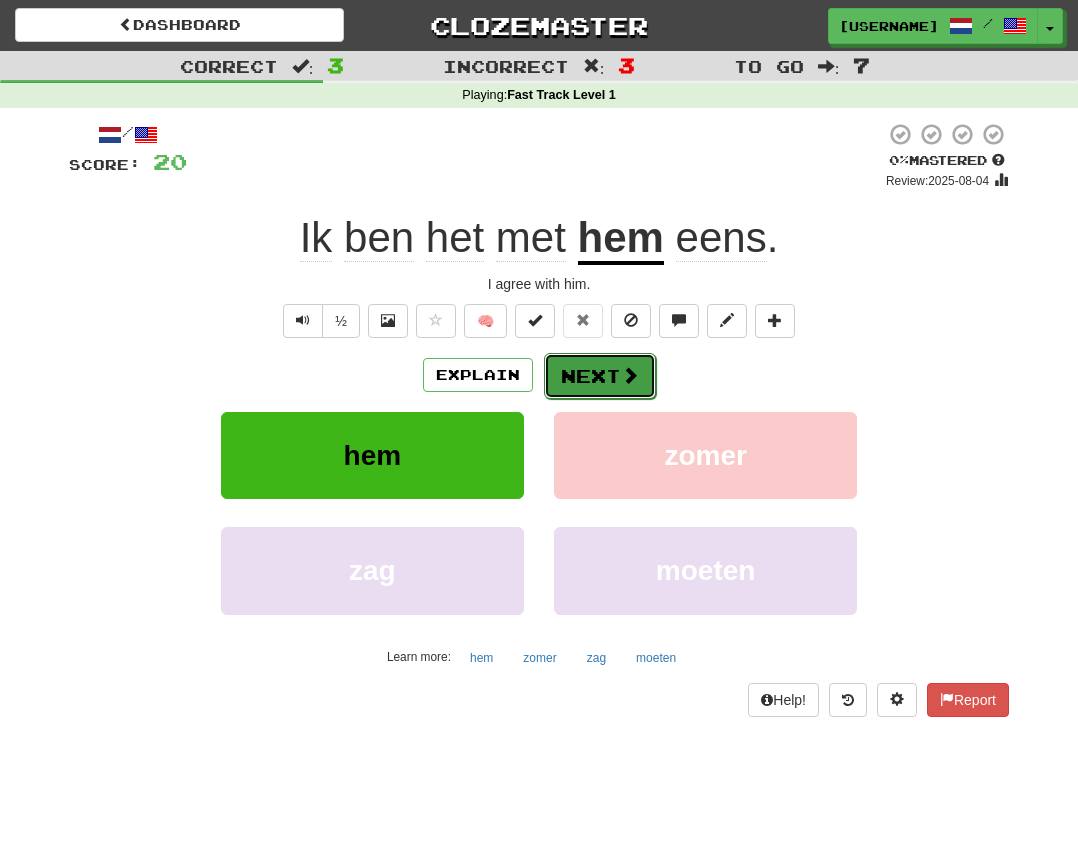 click on "Next" at bounding box center [600, 376] 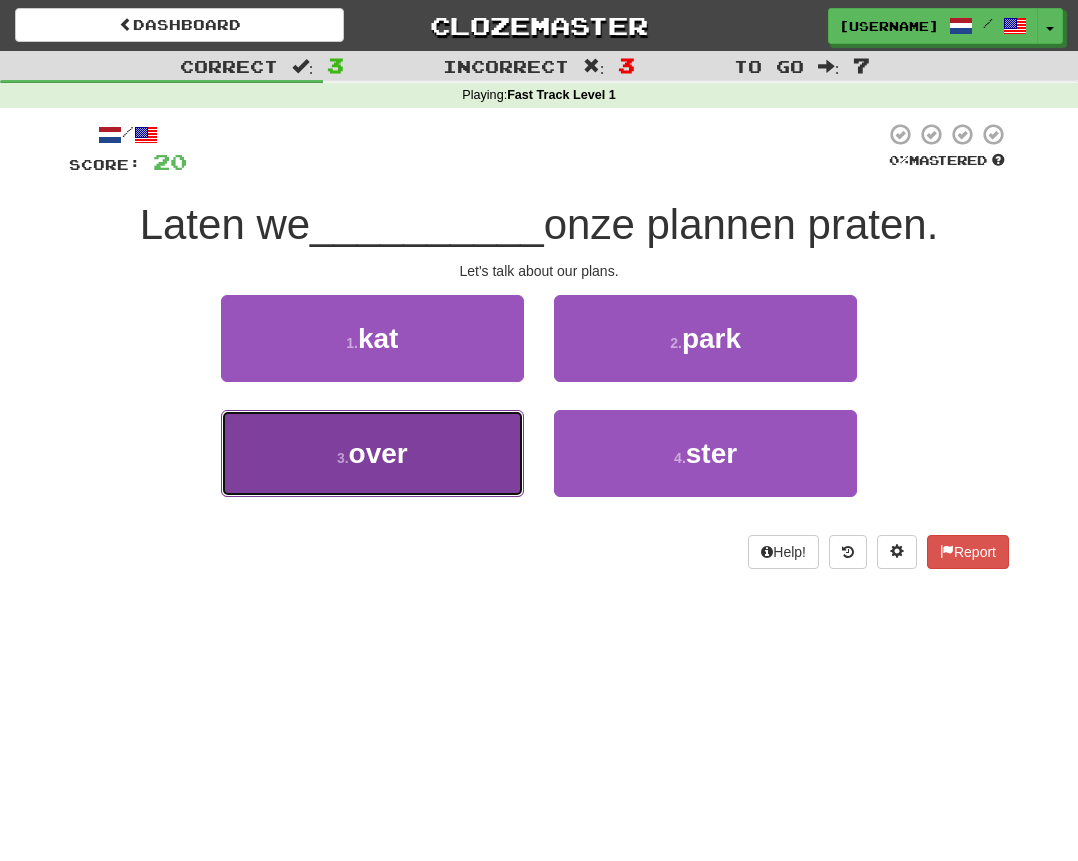 click on "over" at bounding box center [378, 453] 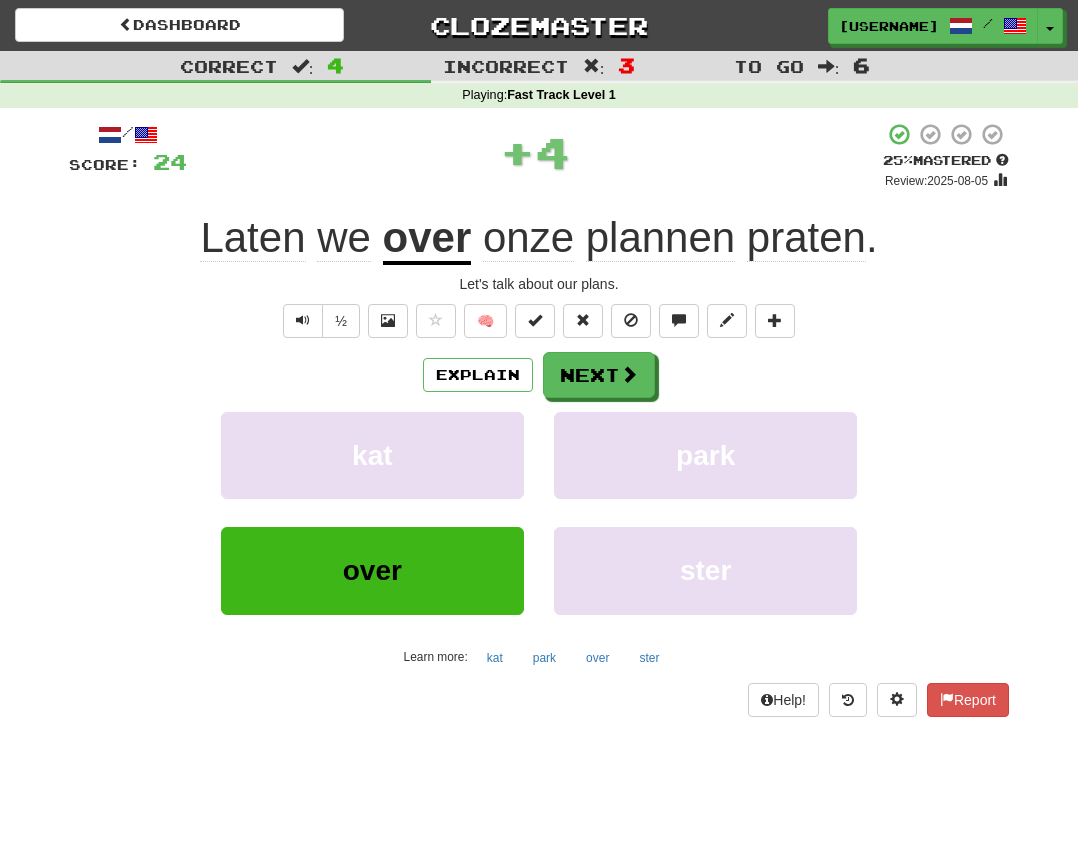 click on "over" at bounding box center (427, 239) 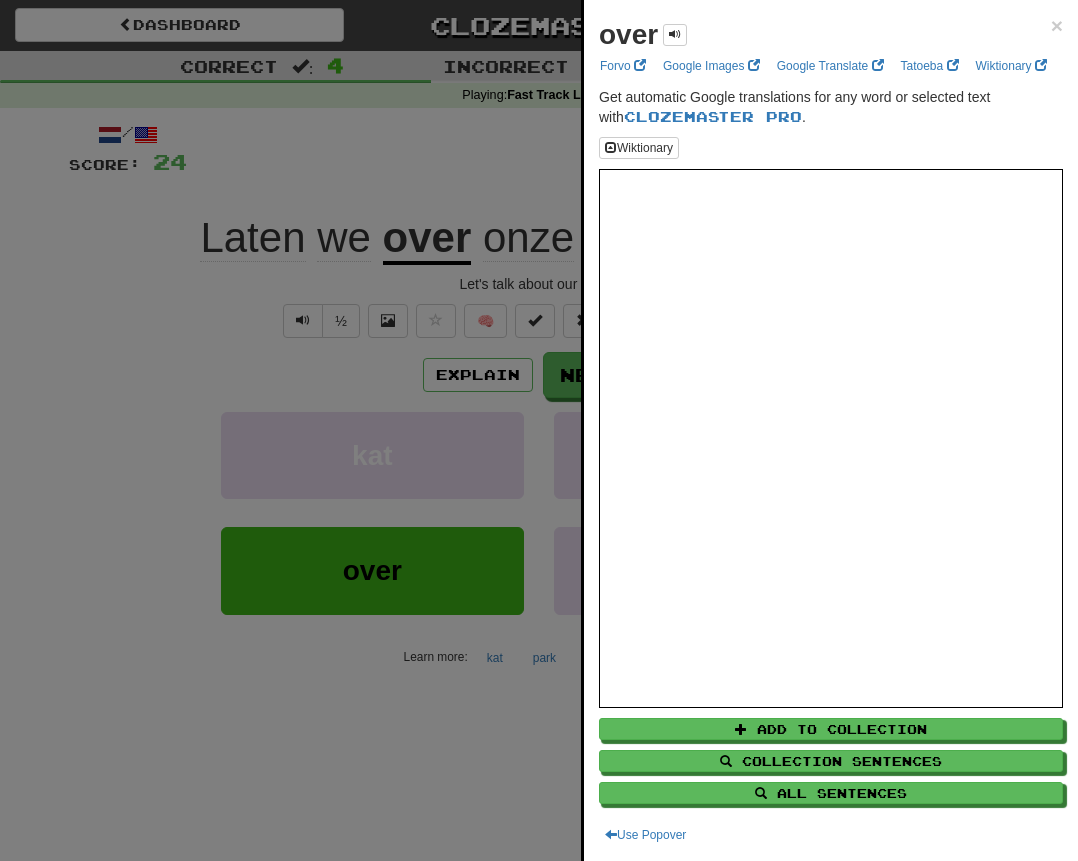 click at bounding box center [539, 430] 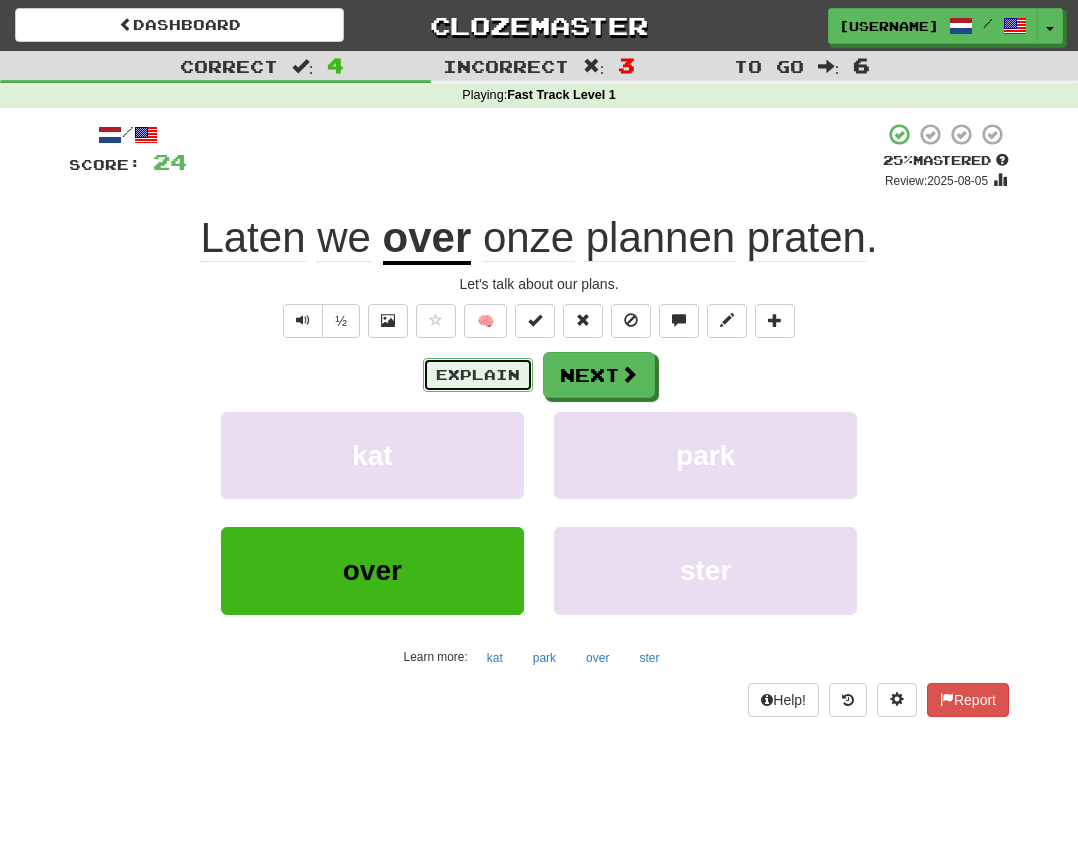 click on "Explain" at bounding box center [478, 375] 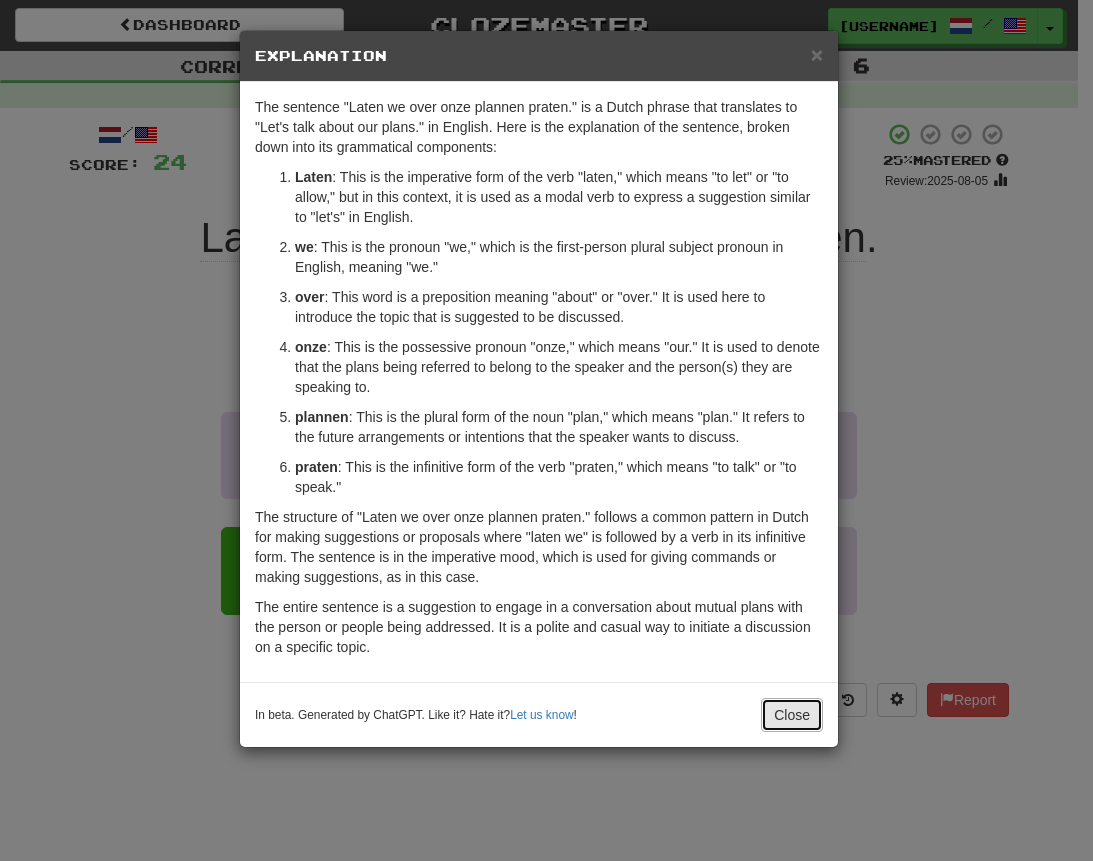 click on "Close" at bounding box center [792, 715] 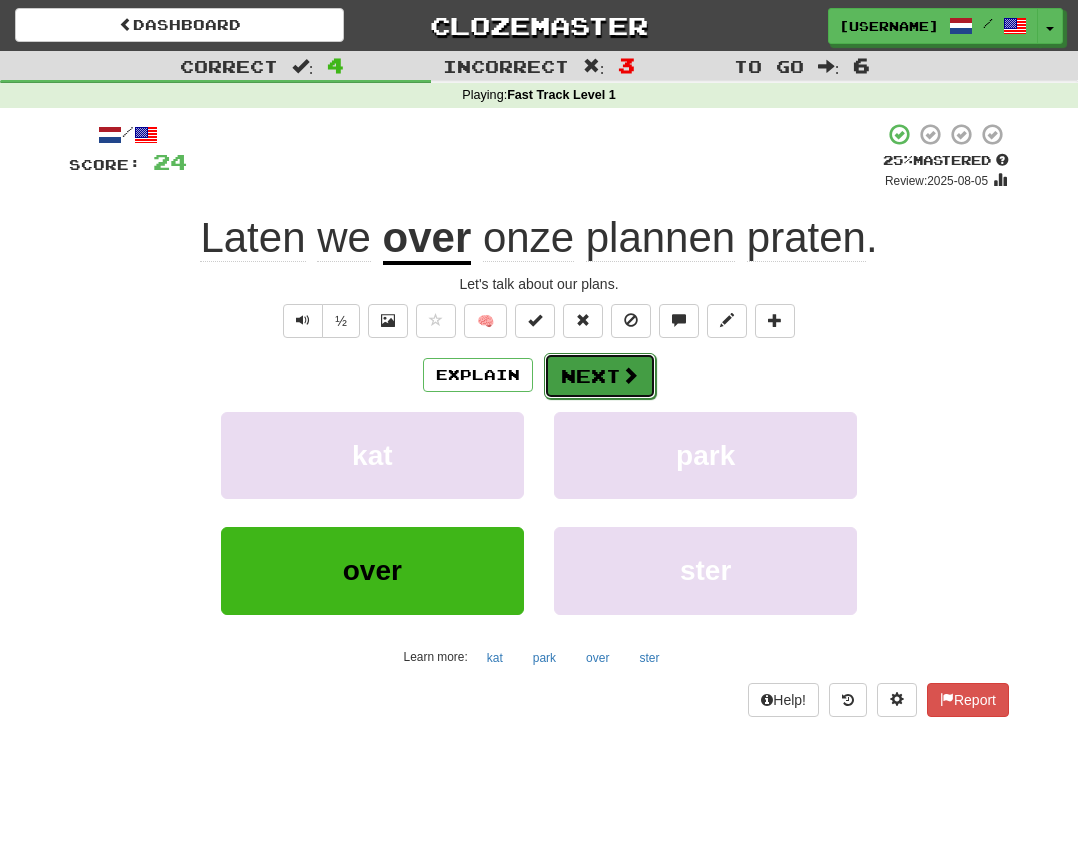click on "Next" at bounding box center (600, 376) 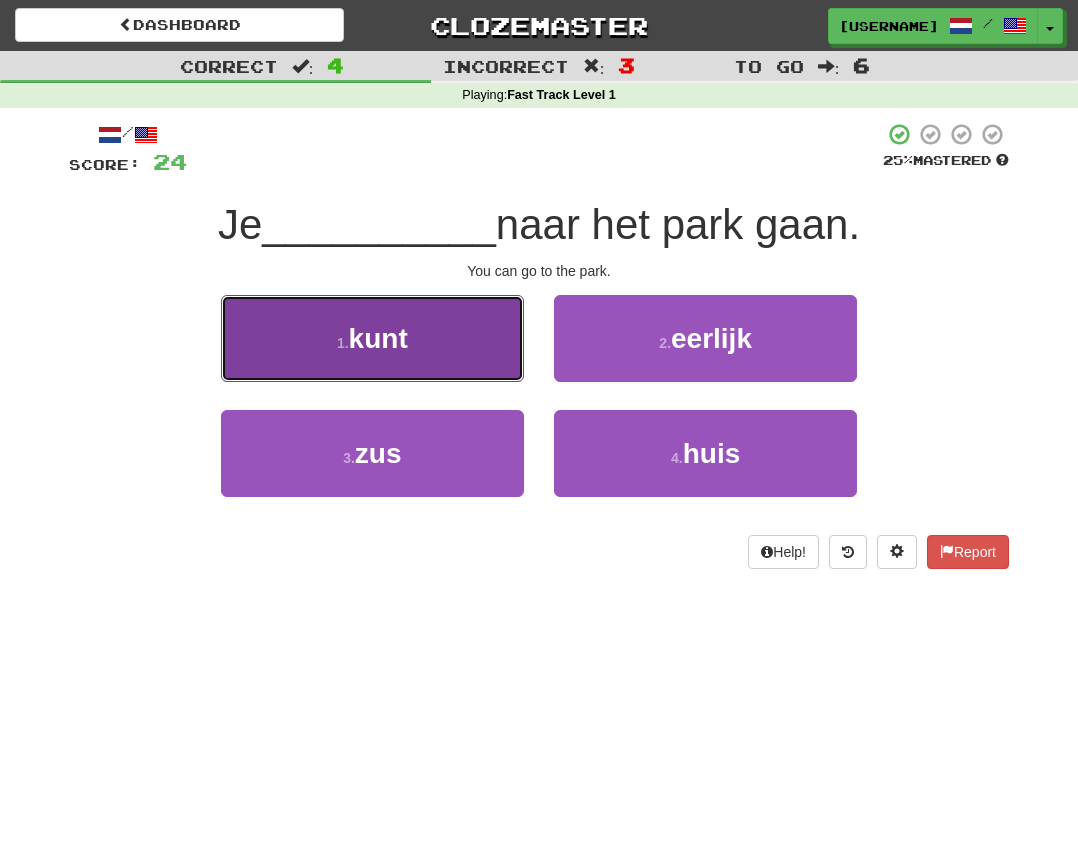 click on "kunt" at bounding box center (378, 338) 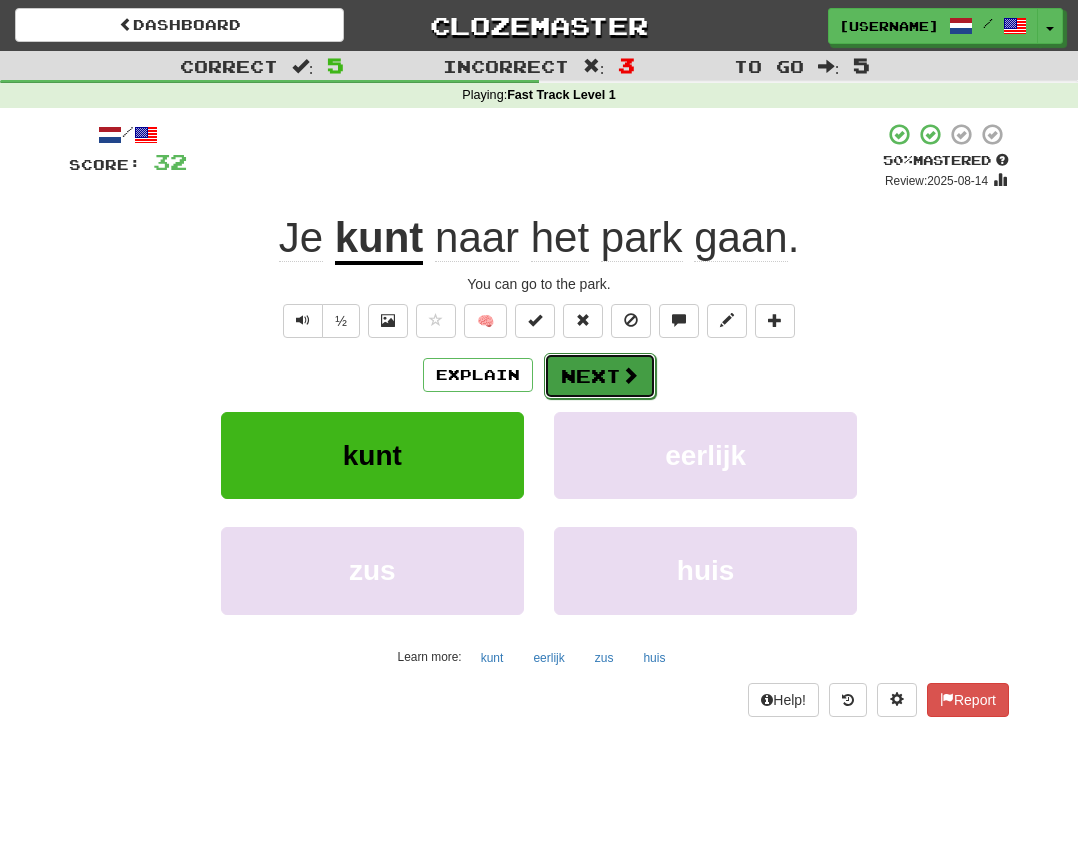click at bounding box center (630, 375) 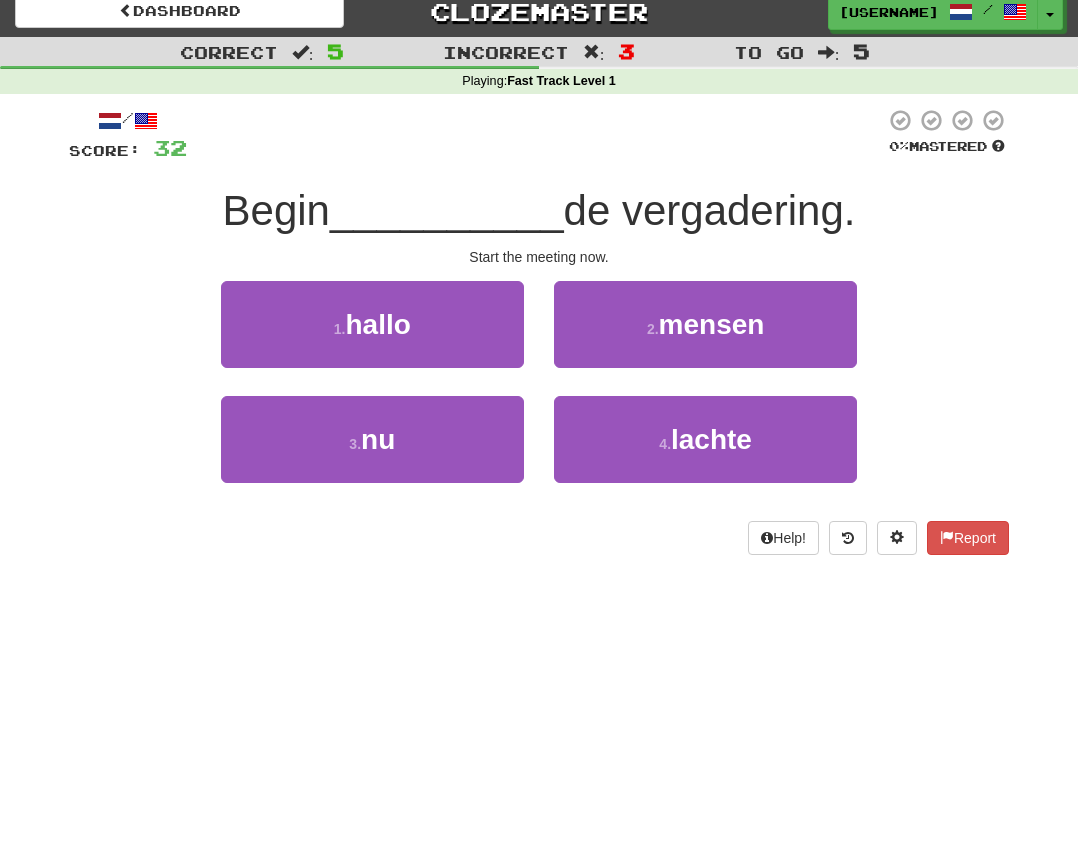 scroll, scrollTop: 1, scrollLeft: 0, axis: vertical 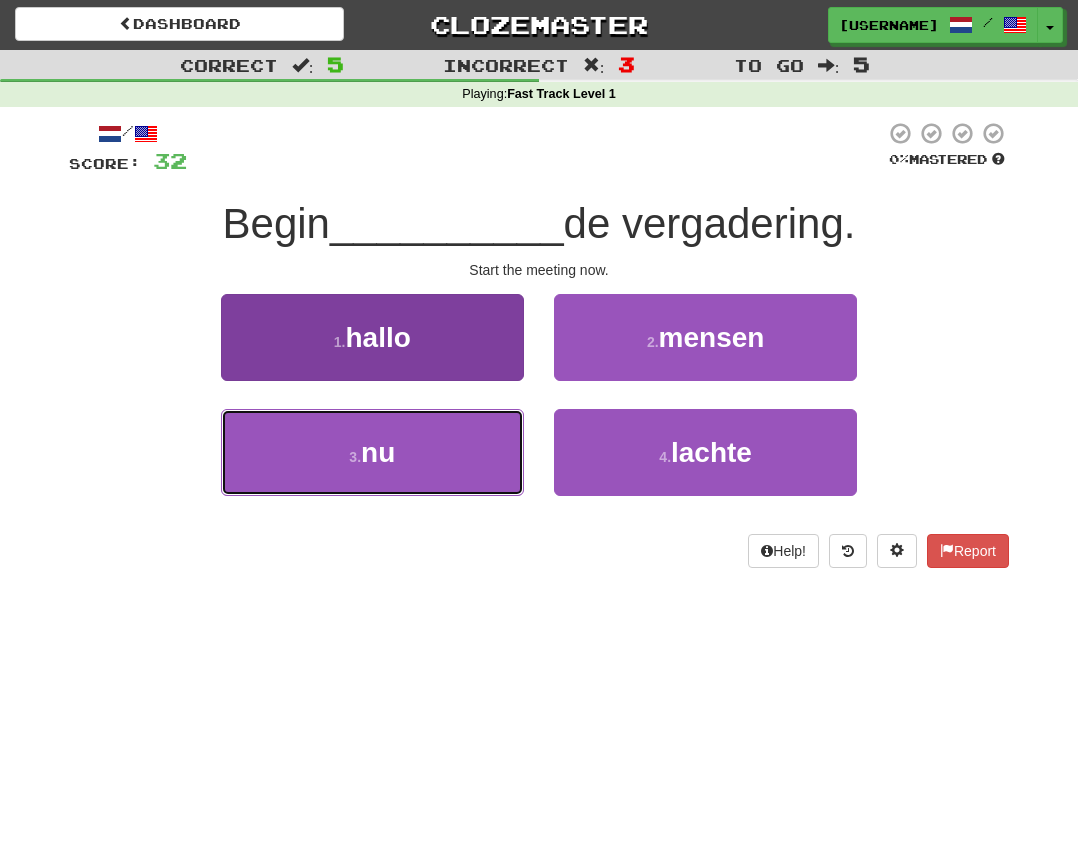 click on "3 .  nu" at bounding box center [372, 452] 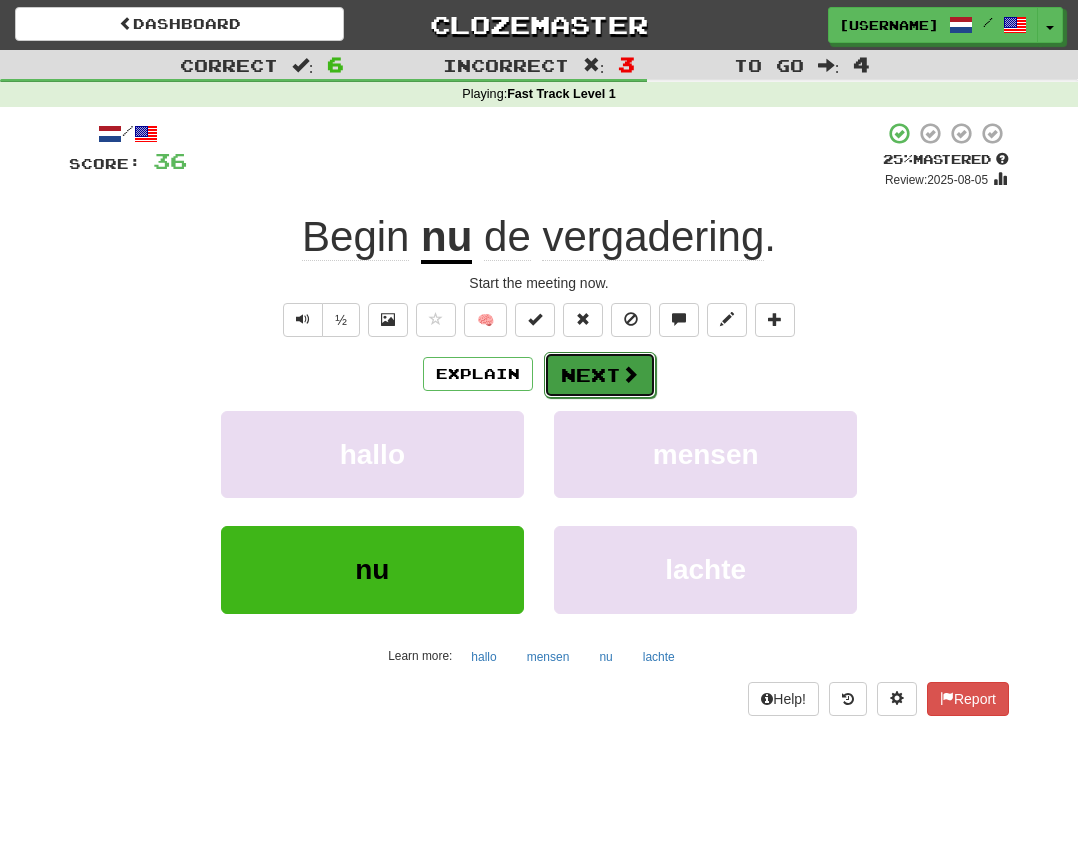 click on "Next" at bounding box center (600, 375) 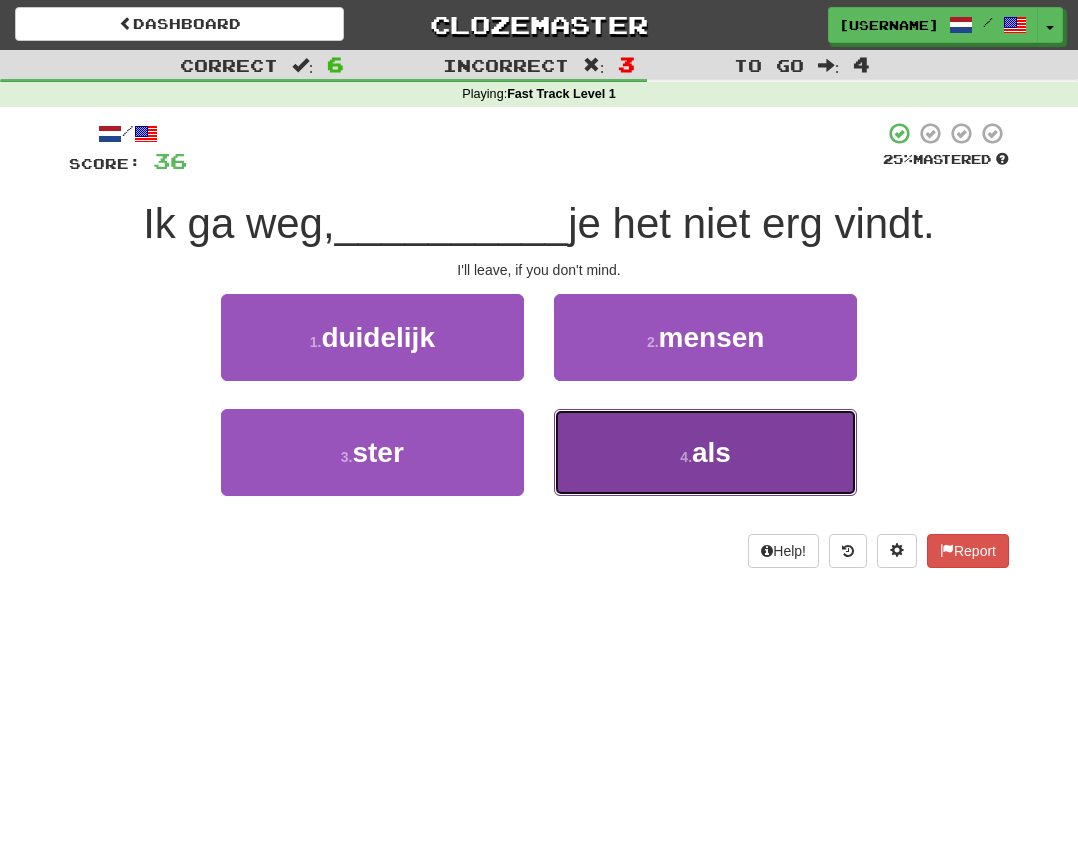 click on "4 .  als" at bounding box center (705, 452) 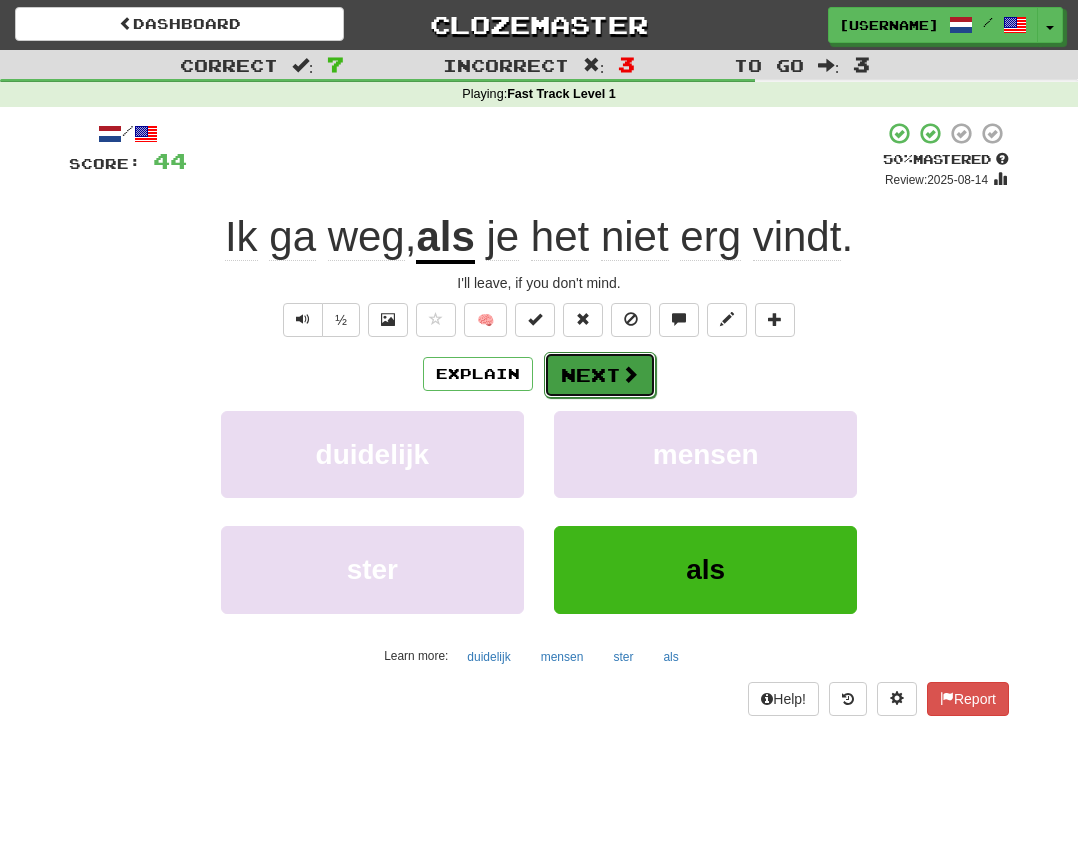 click on "Next" at bounding box center [600, 375] 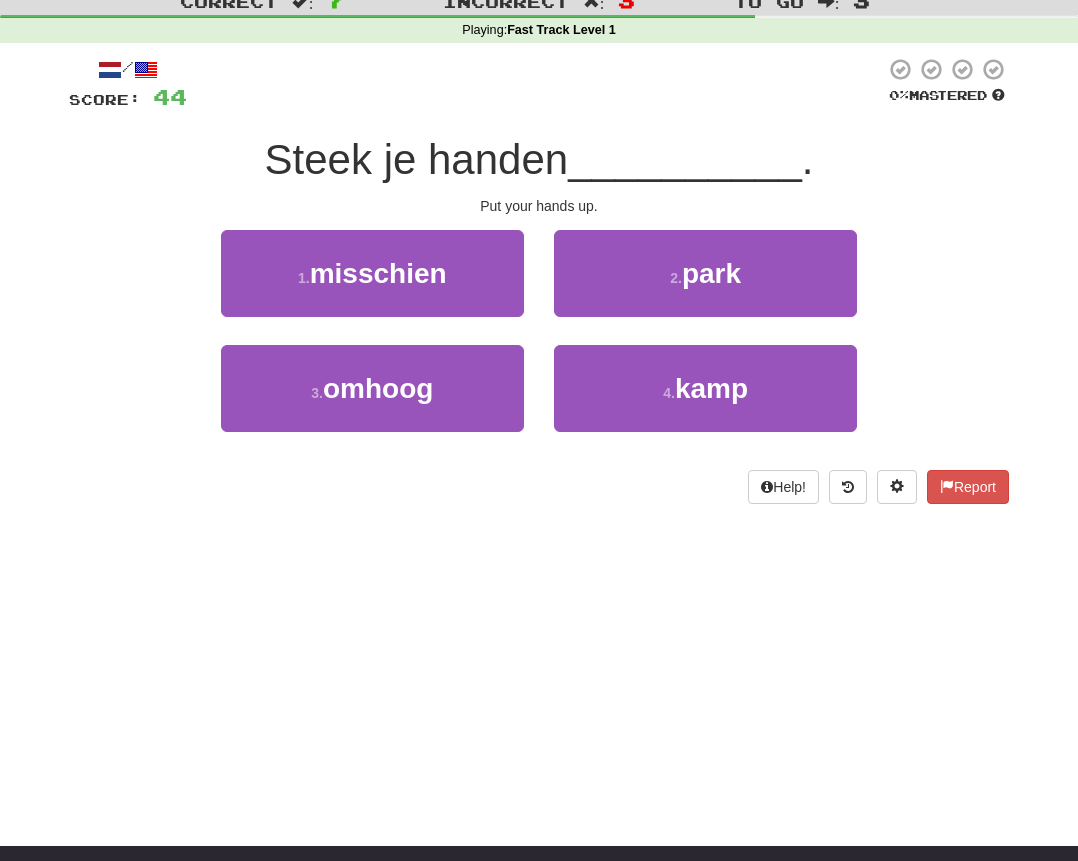 scroll, scrollTop: 78, scrollLeft: 0, axis: vertical 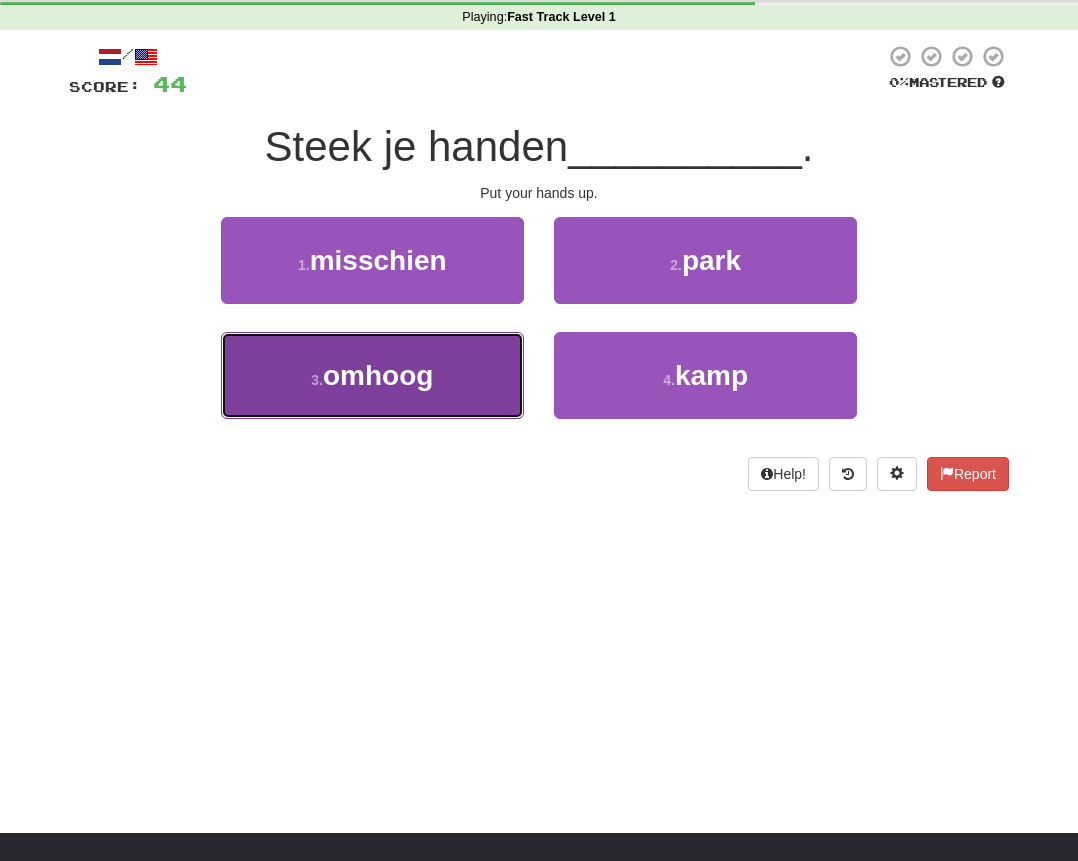 click on "omhoog" at bounding box center (378, 375) 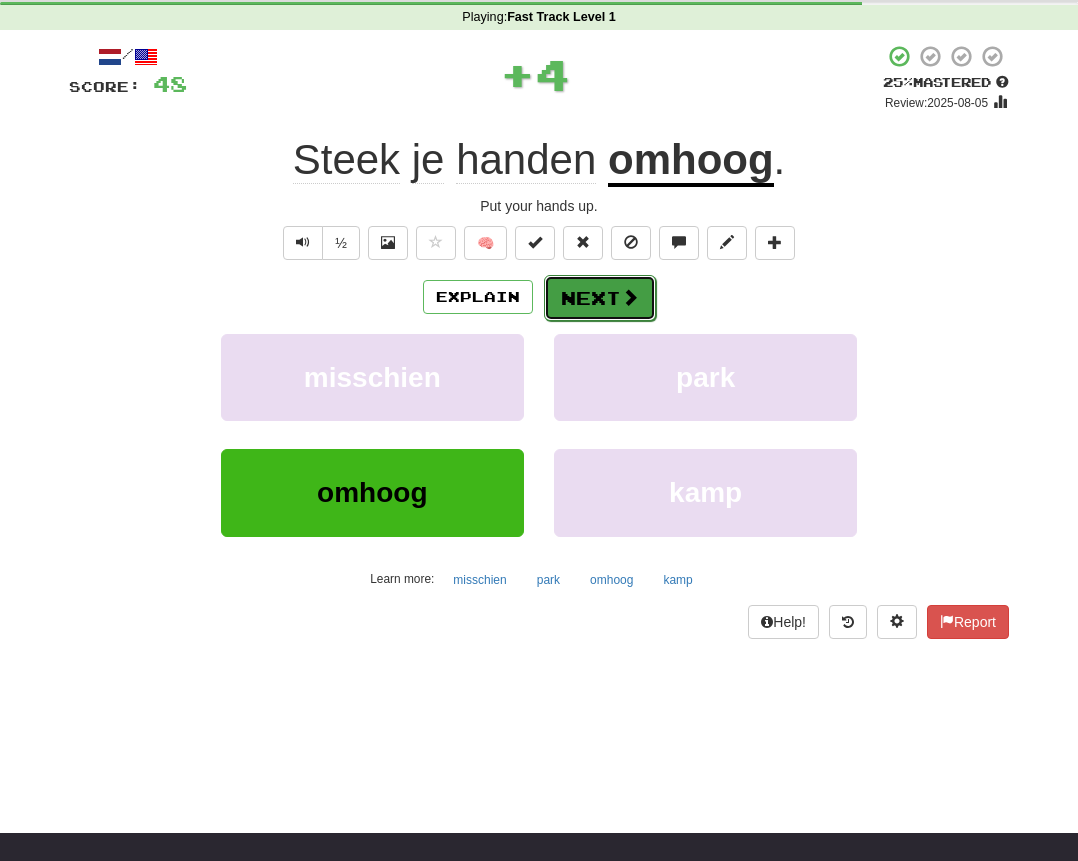 click on "Next" at bounding box center (600, 298) 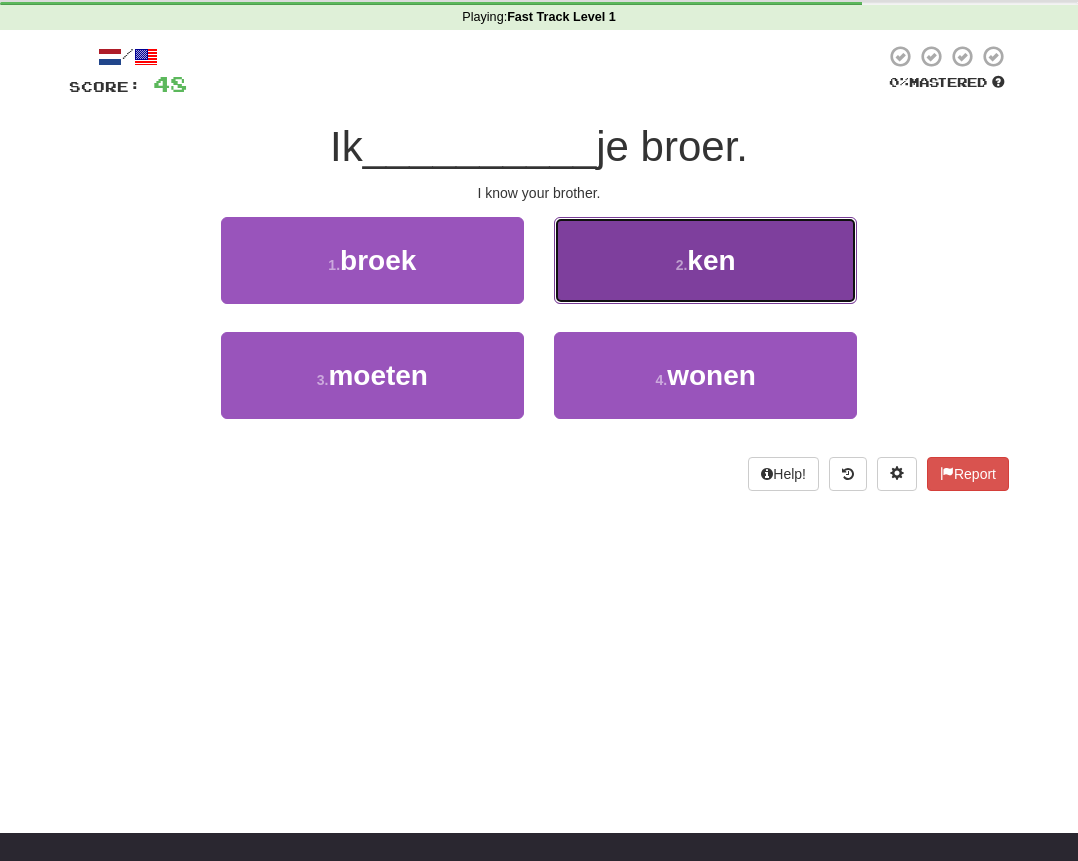 click on "ken" at bounding box center [711, 260] 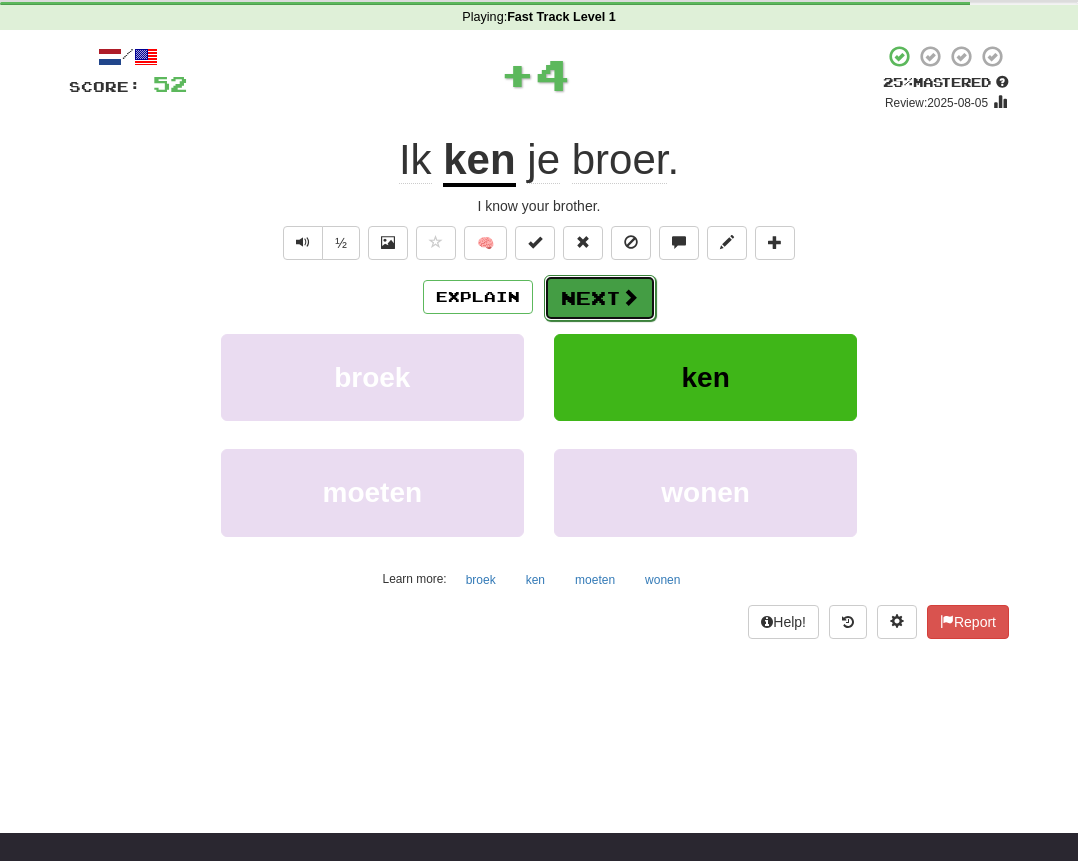 click on "Next" at bounding box center (600, 298) 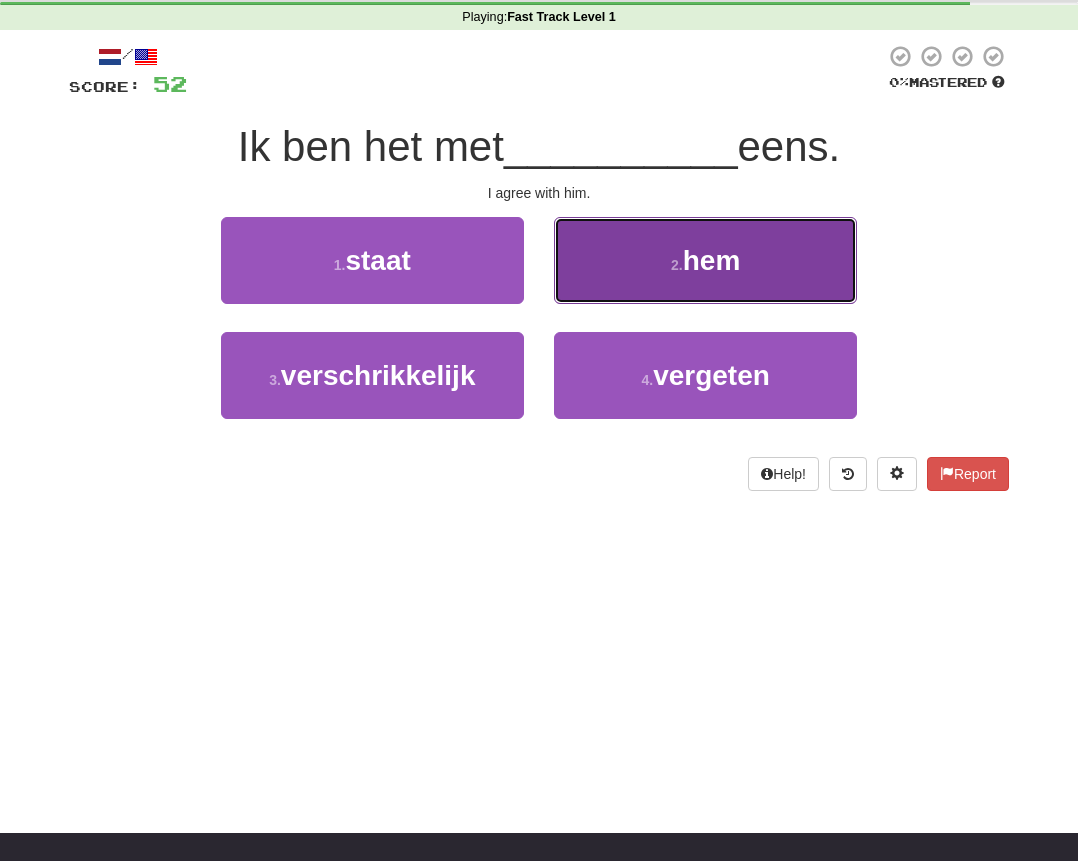 click on "2 ." at bounding box center [677, 265] 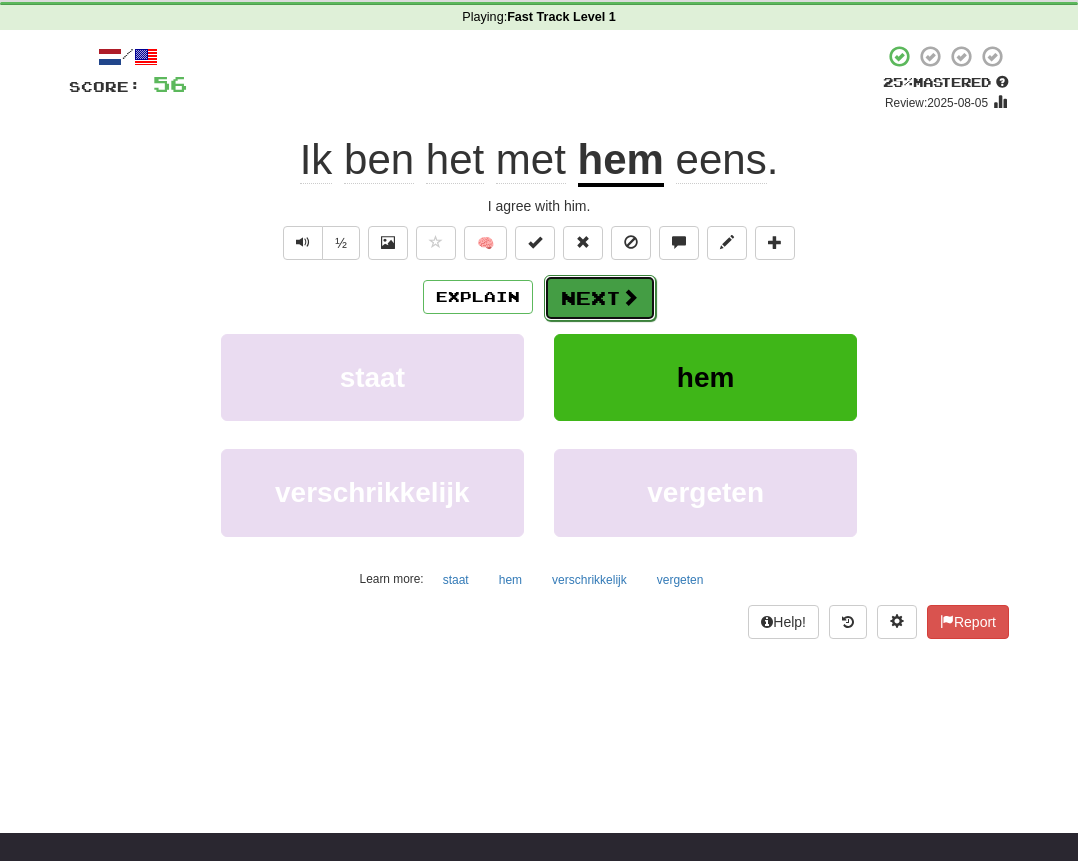 click on "Next" at bounding box center [600, 298] 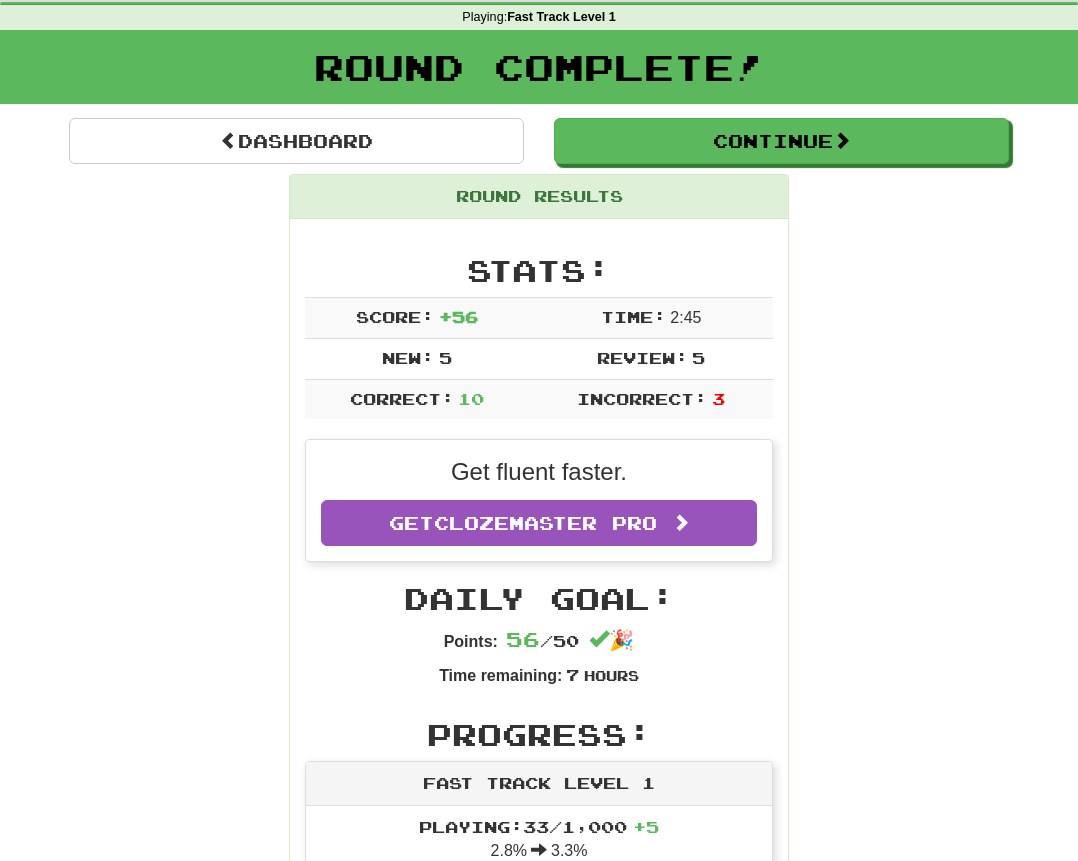 scroll, scrollTop: 104, scrollLeft: 0, axis: vertical 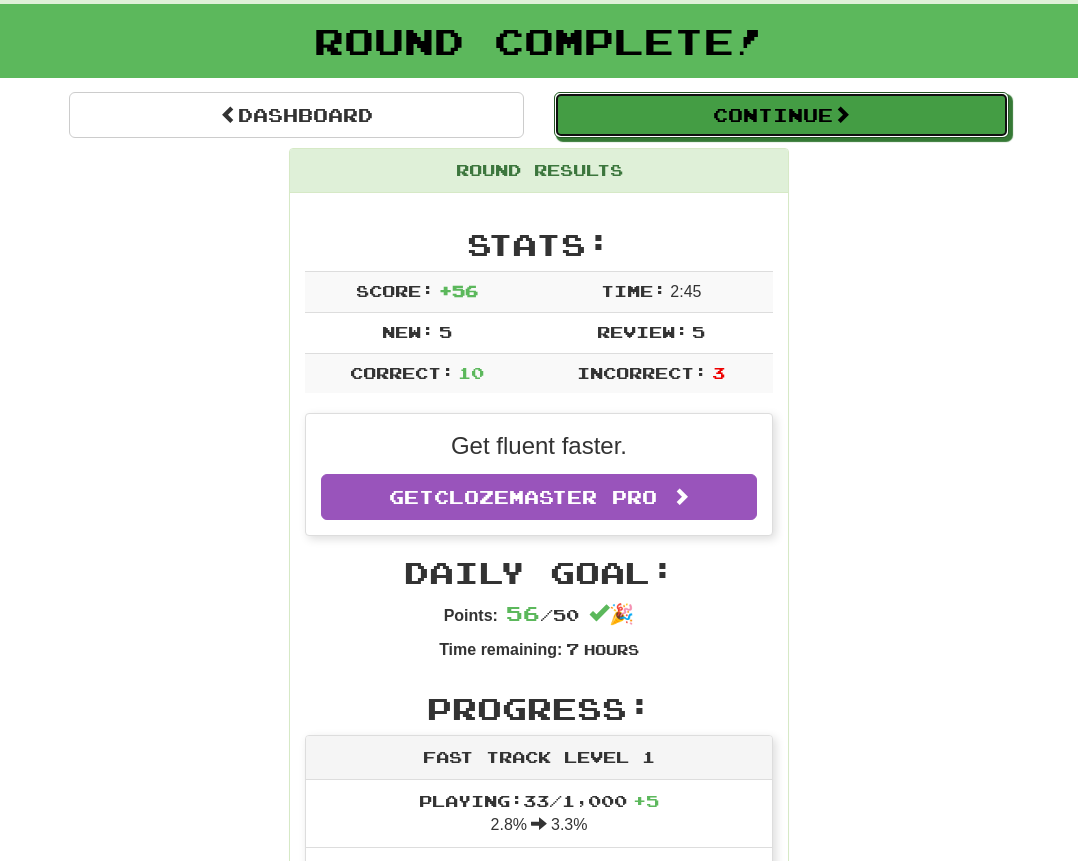 click on "Continue" at bounding box center [781, 115] 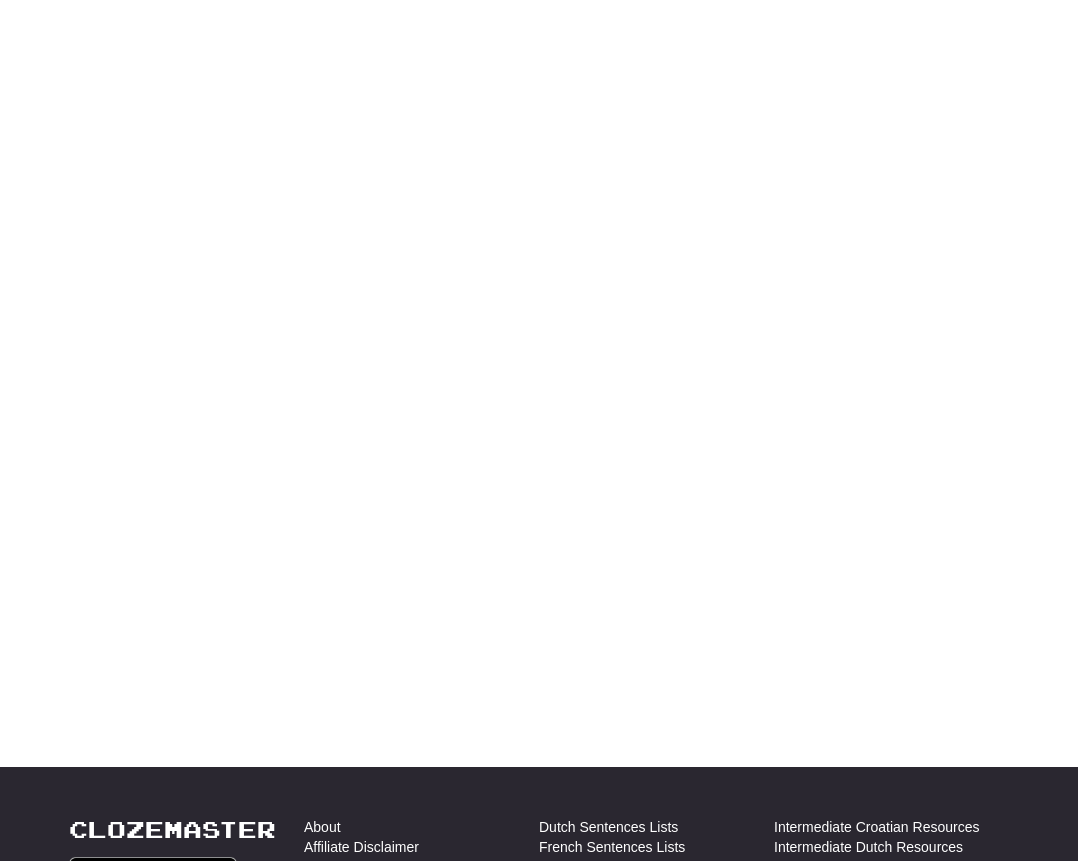 scroll, scrollTop: 104, scrollLeft: 0, axis: vertical 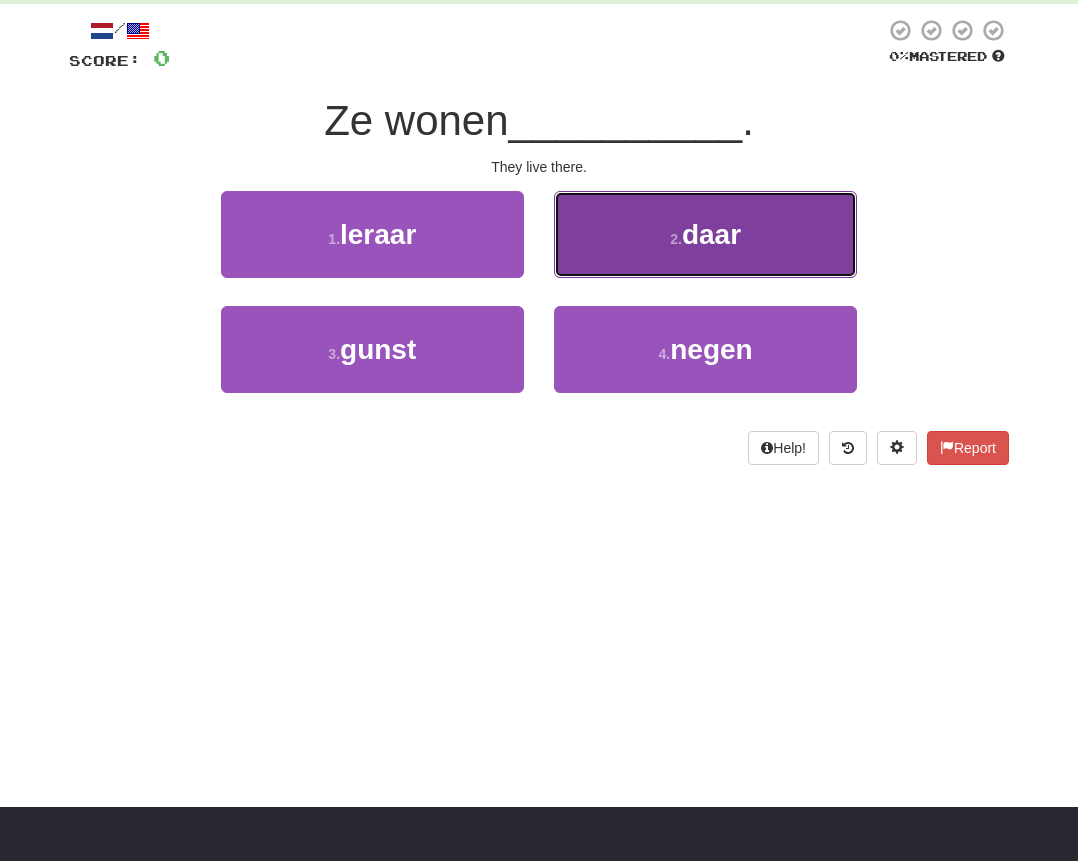 click on "2 .  daar" at bounding box center (705, 234) 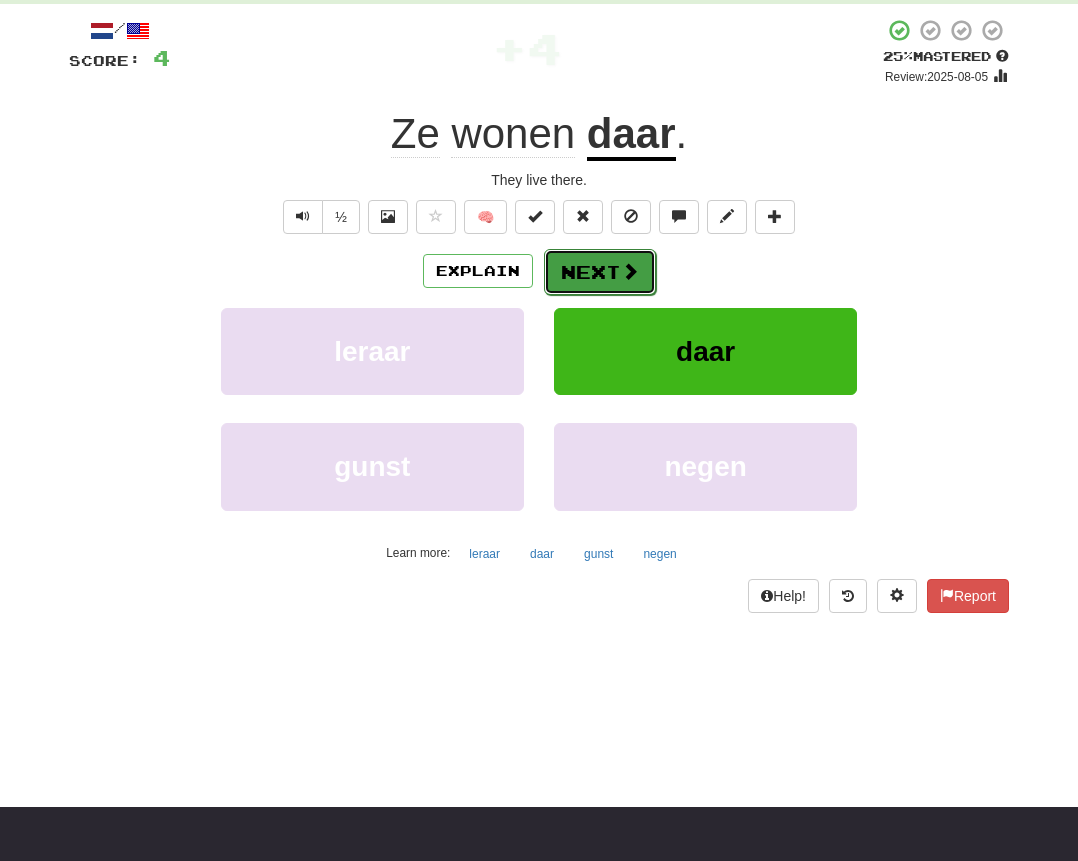 click on "Next" at bounding box center [600, 272] 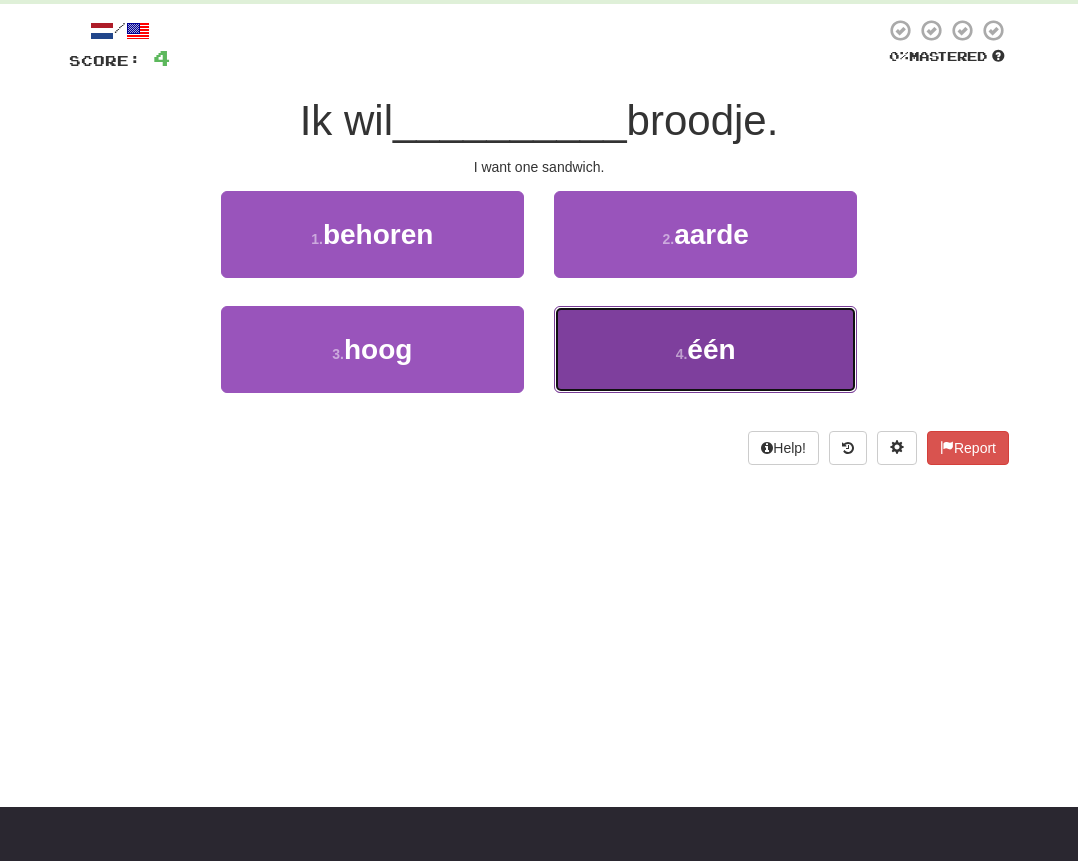 click on "4 .  één" at bounding box center [705, 349] 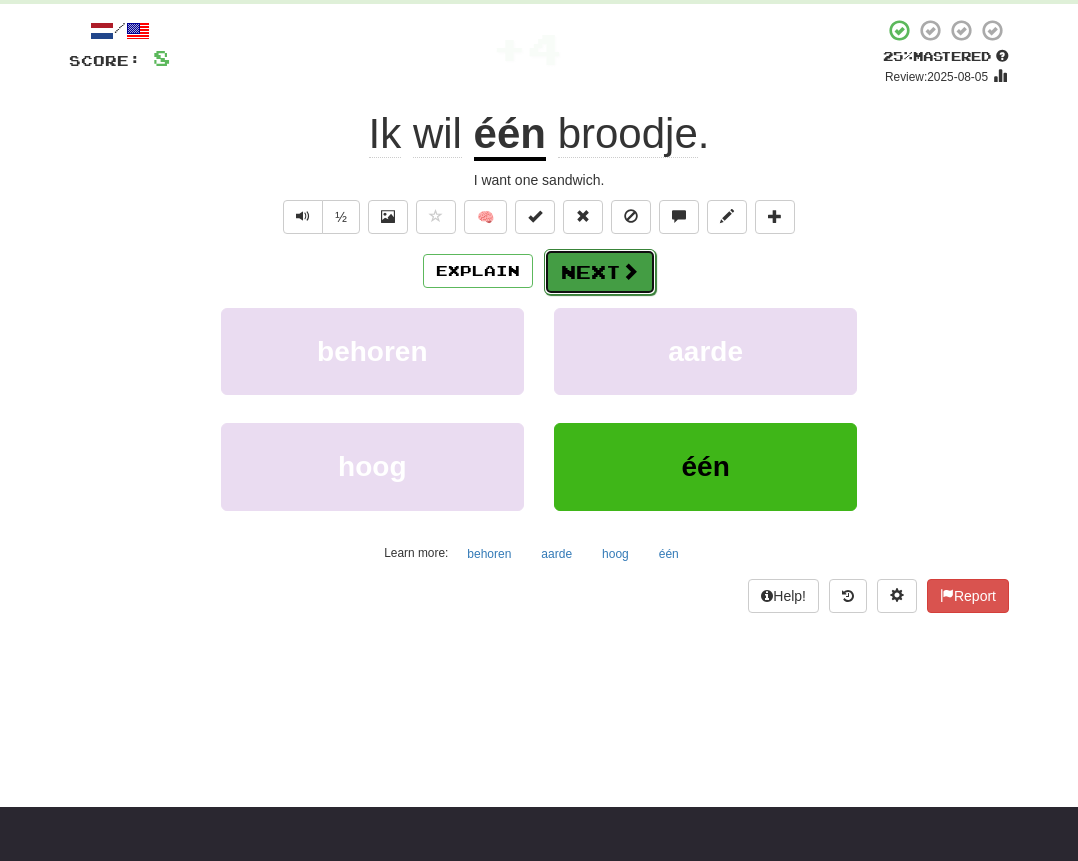 click on "Next" at bounding box center (600, 272) 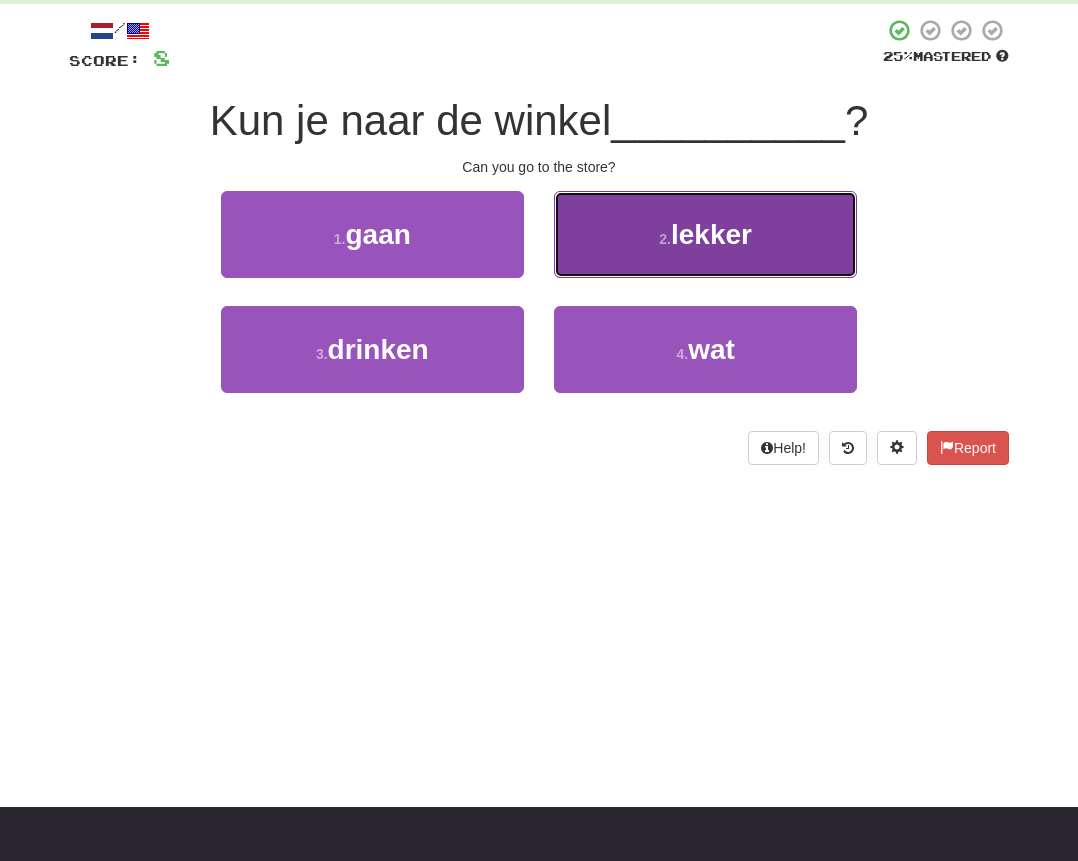 click on "lekker" at bounding box center (711, 234) 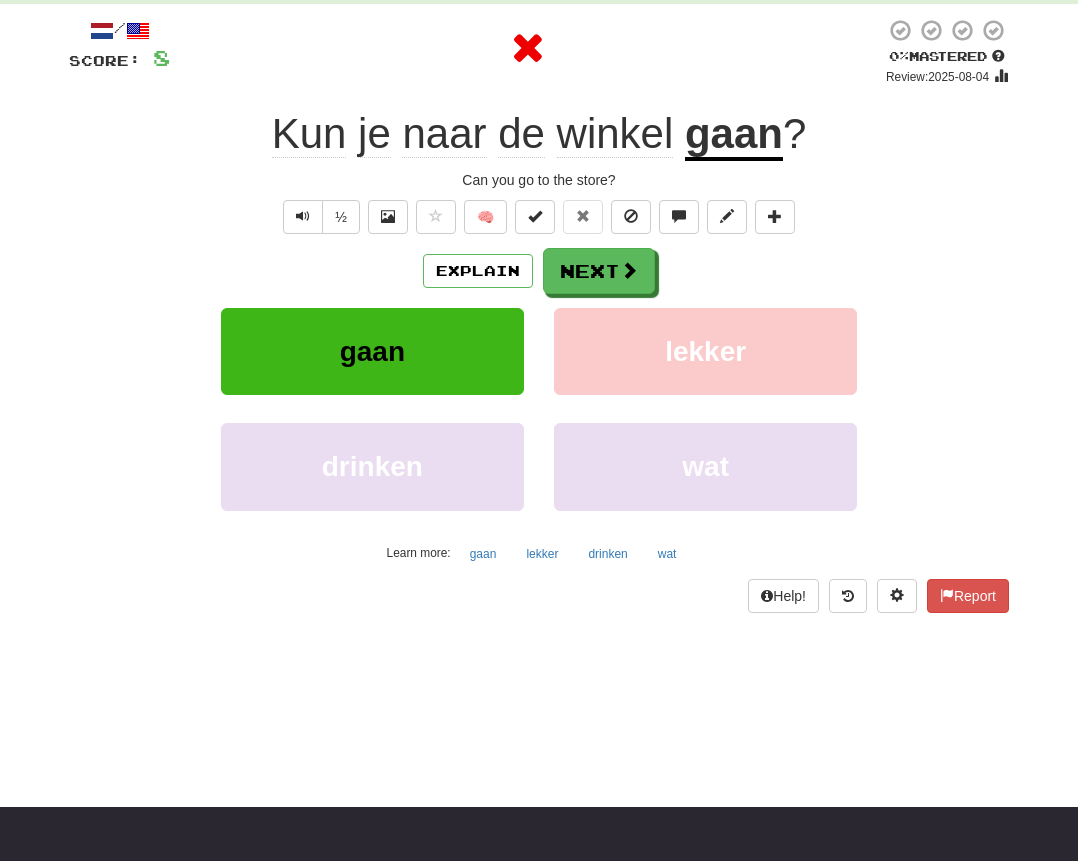 click on "gaan" at bounding box center [734, 135] 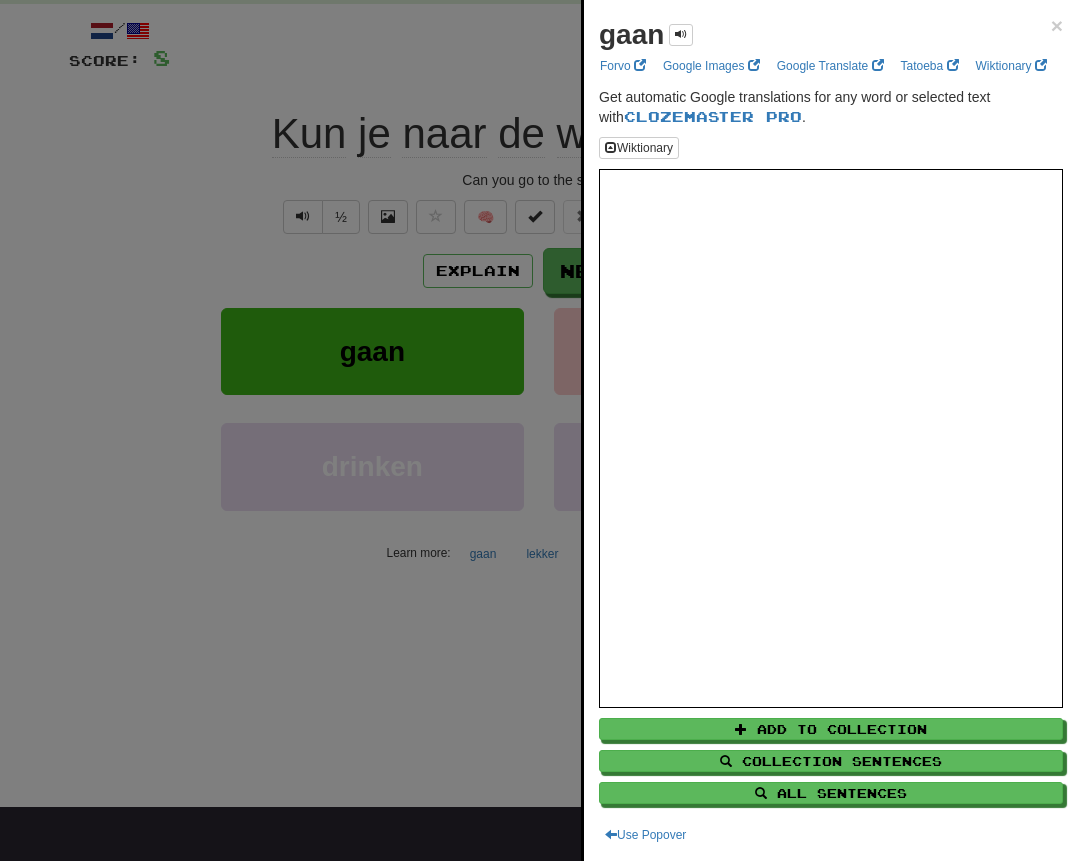 click at bounding box center [539, 430] 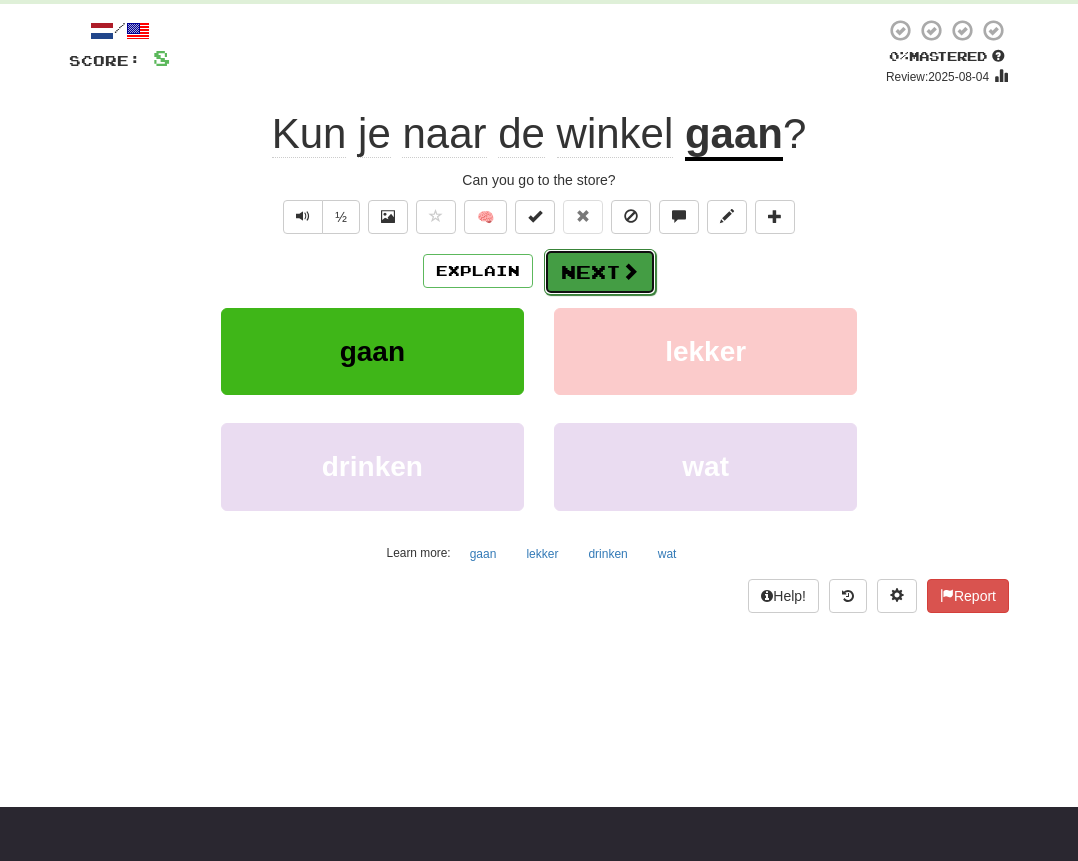 click on "Next" at bounding box center (600, 272) 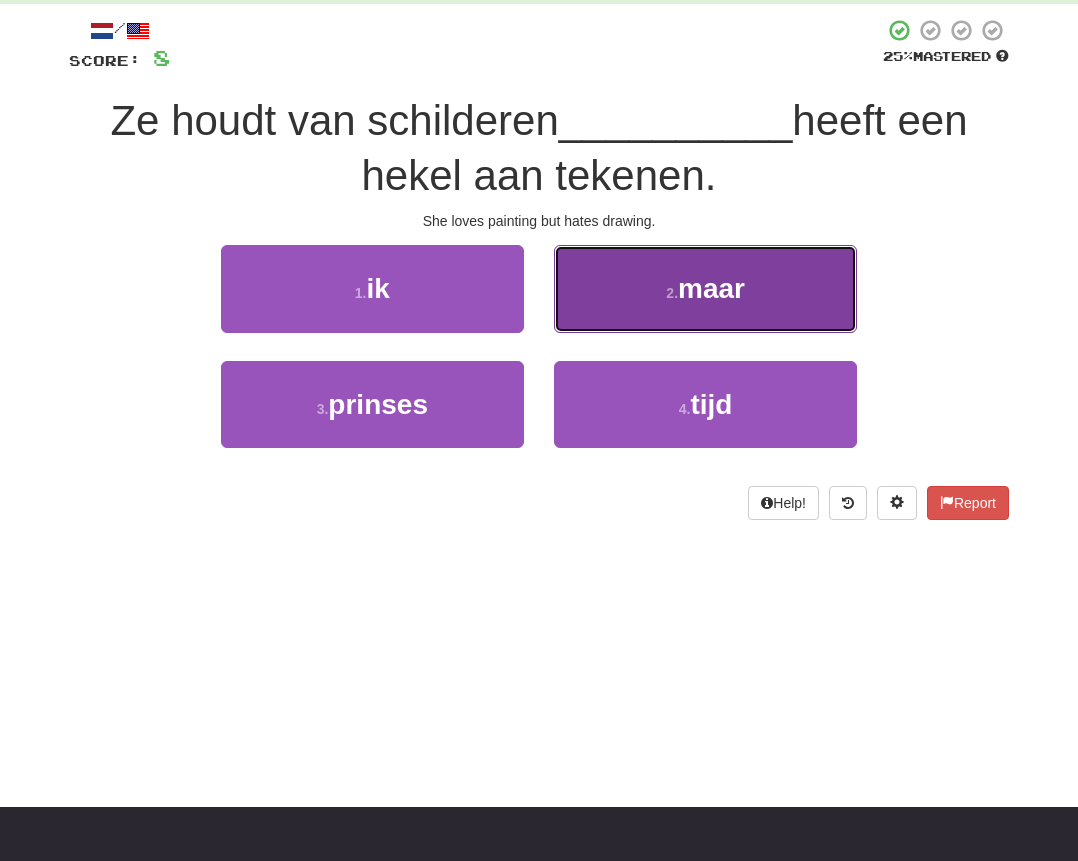 click on "maar" at bounding box center [711, 288] 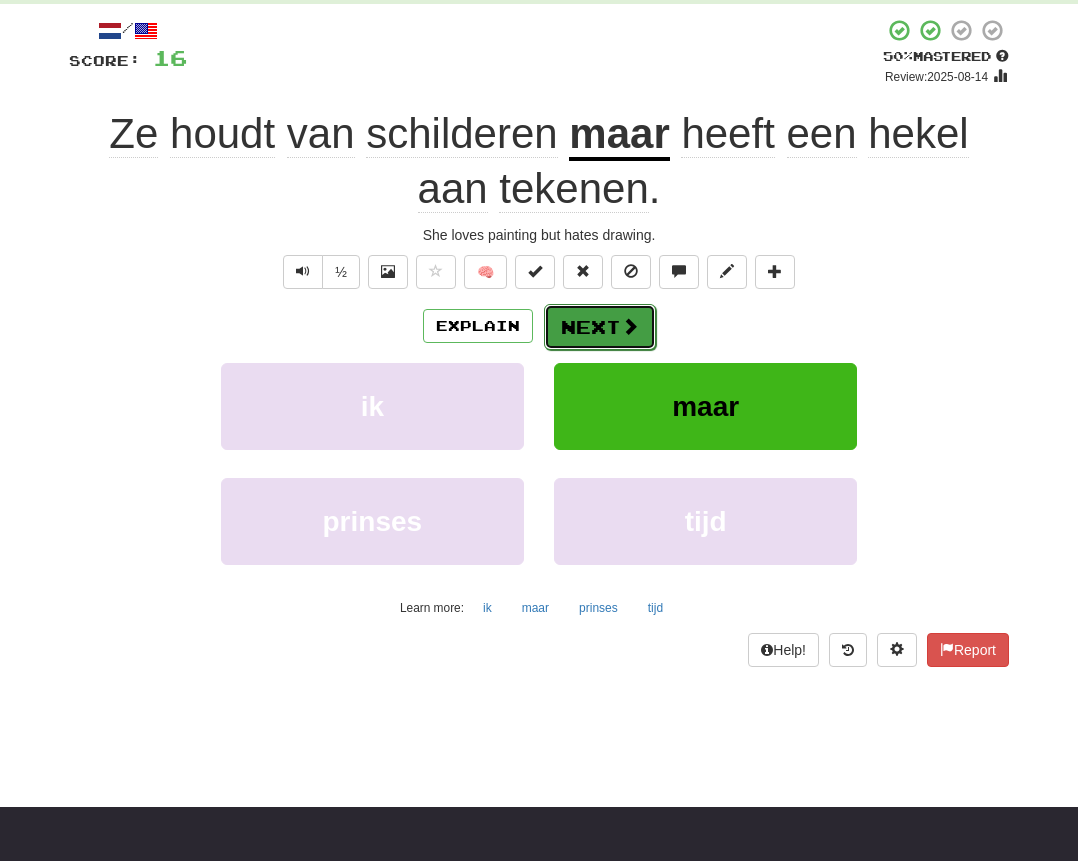 click on "Next" at bounding box center (600, 327) 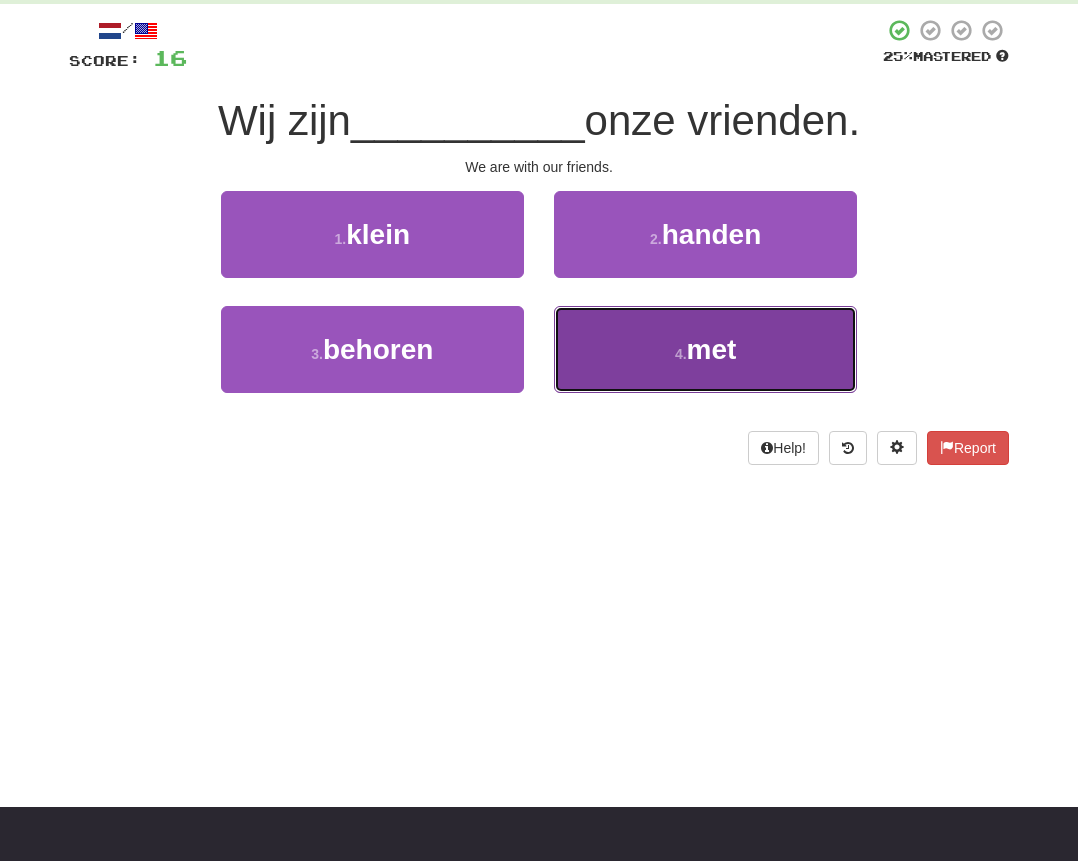 click on "met" at bounding box center [712, 349] 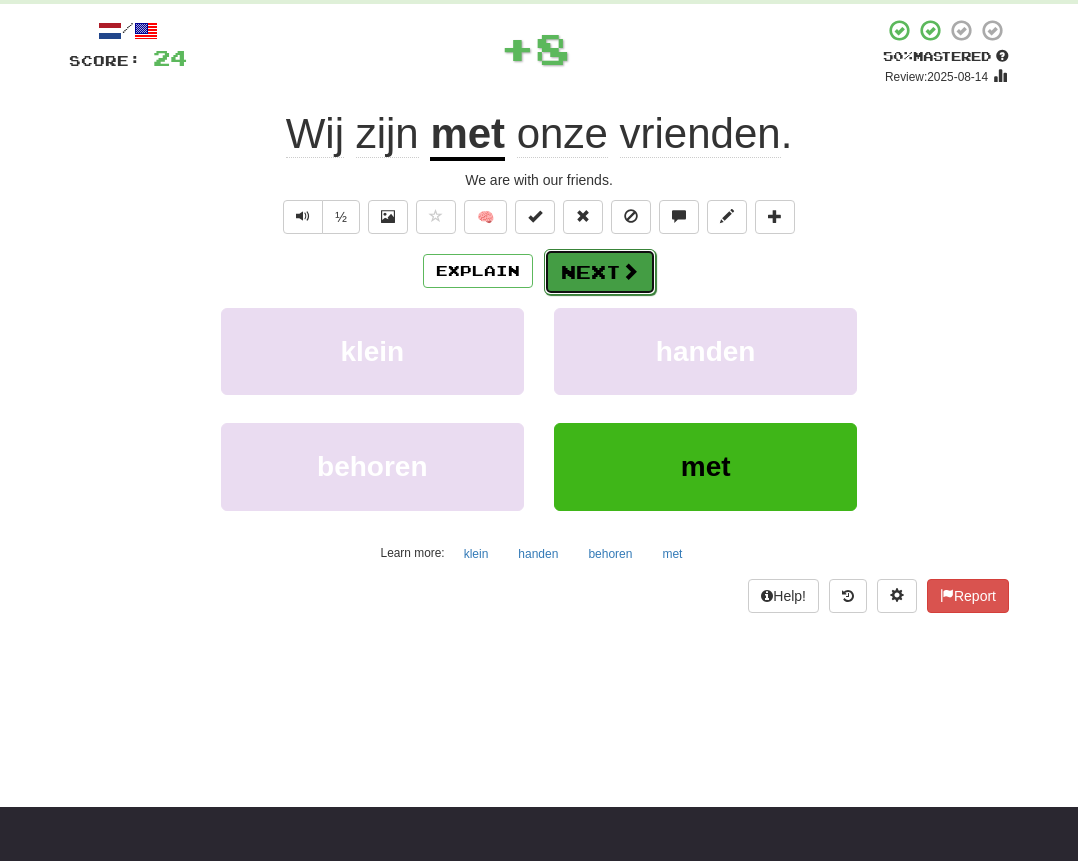 click at bounding box center [630, 271] 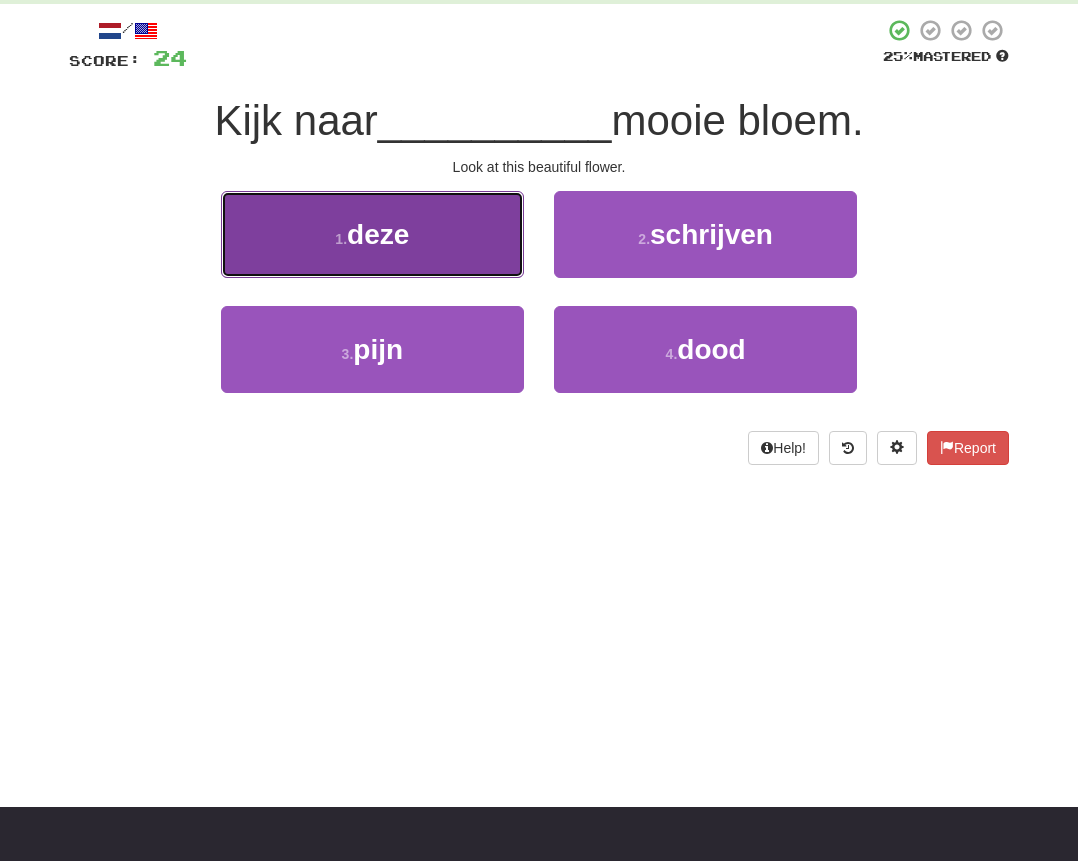 click on "1 .  deze" at bounding box center [372, 234] 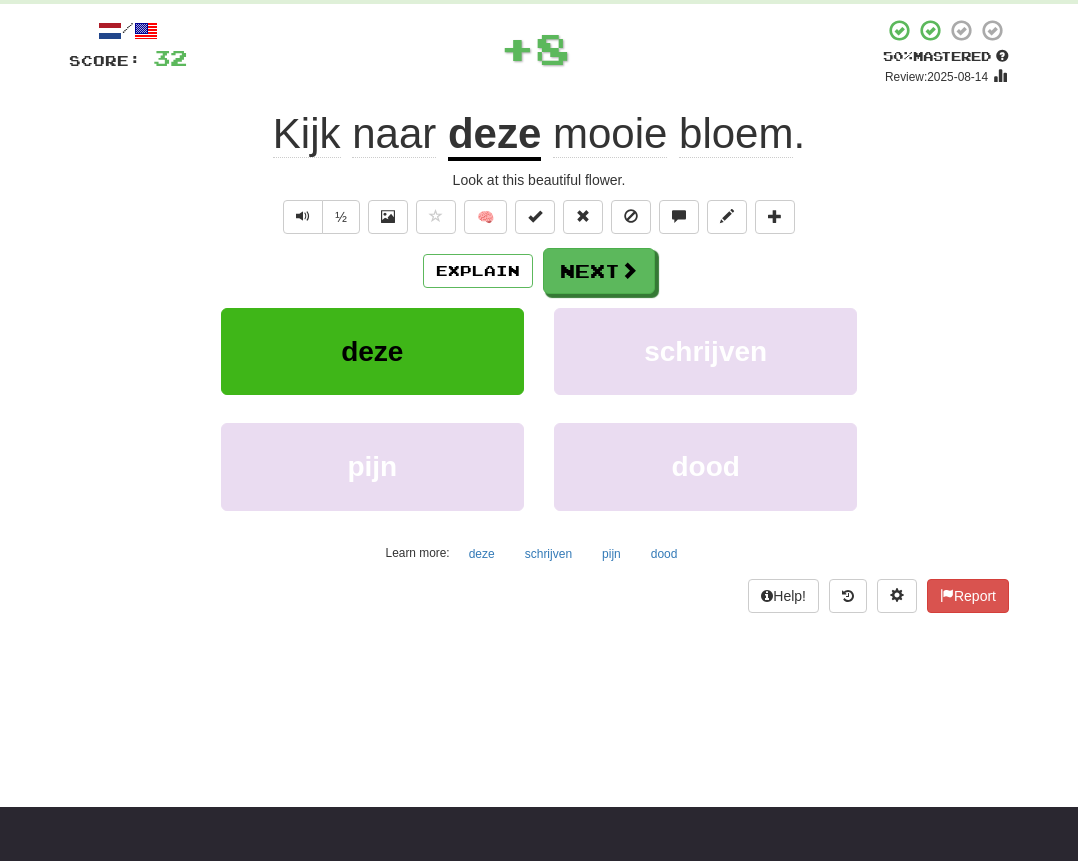 click on "deze" at bounding box center [494, 135] 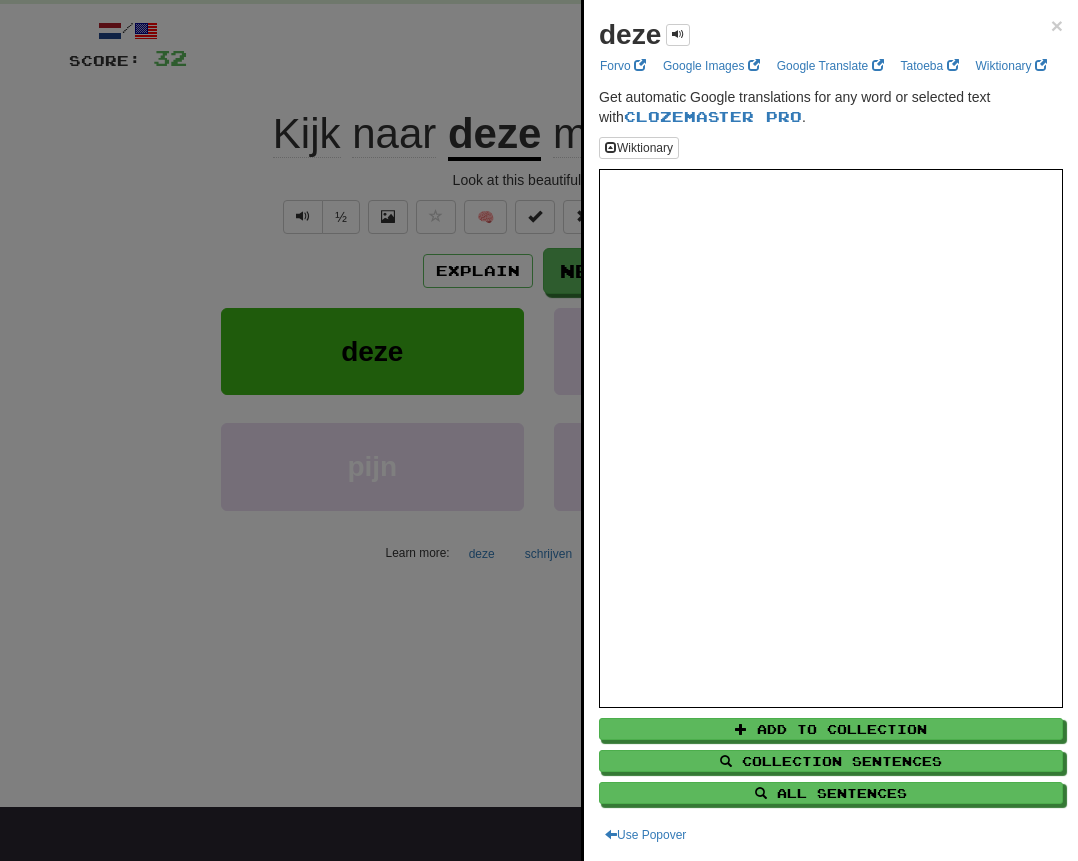 scroll, scrollTop: 0, scrollLeft: 0, axis: both 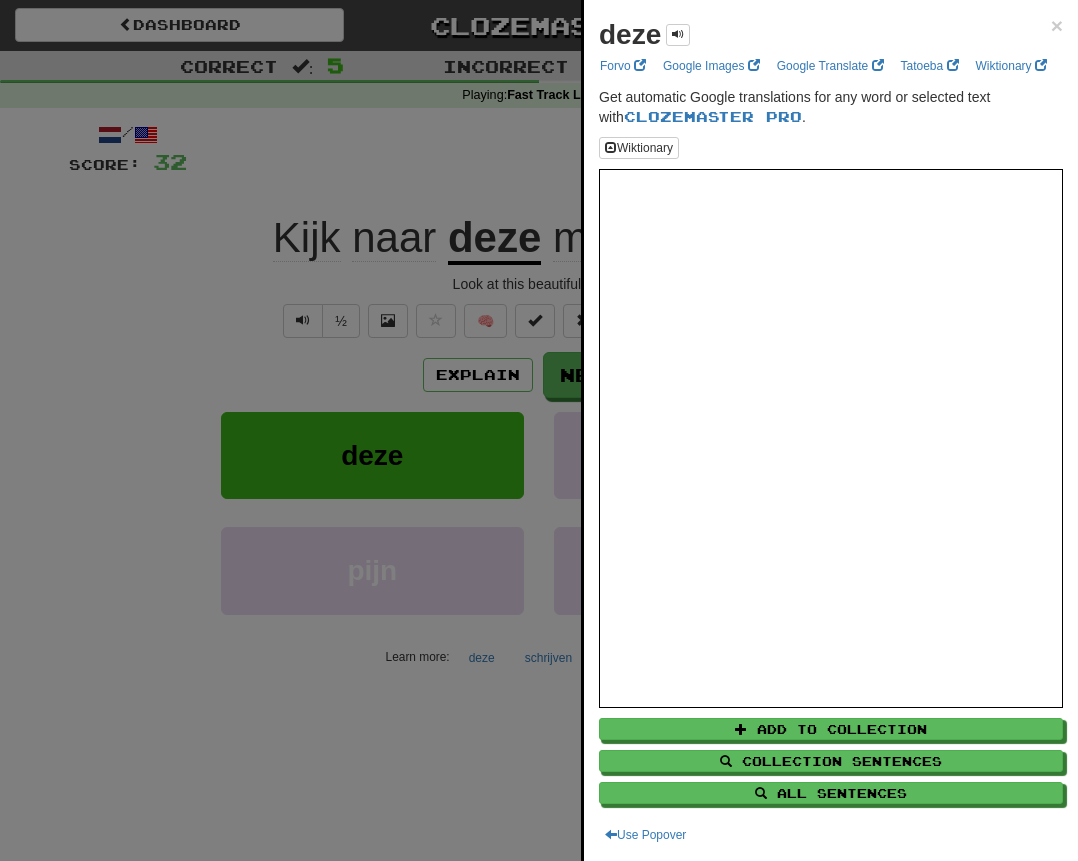 click at bounding box center (539, 430) 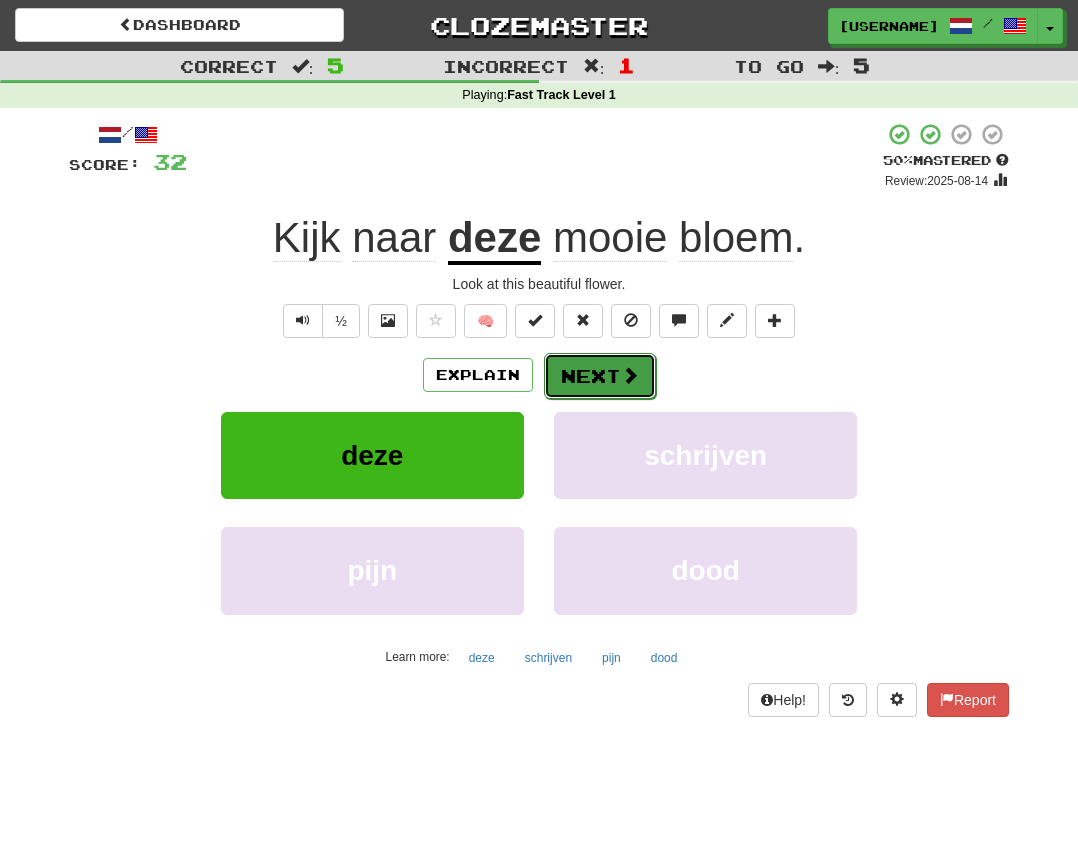 click on "Next" at bounding box center (600, 376) 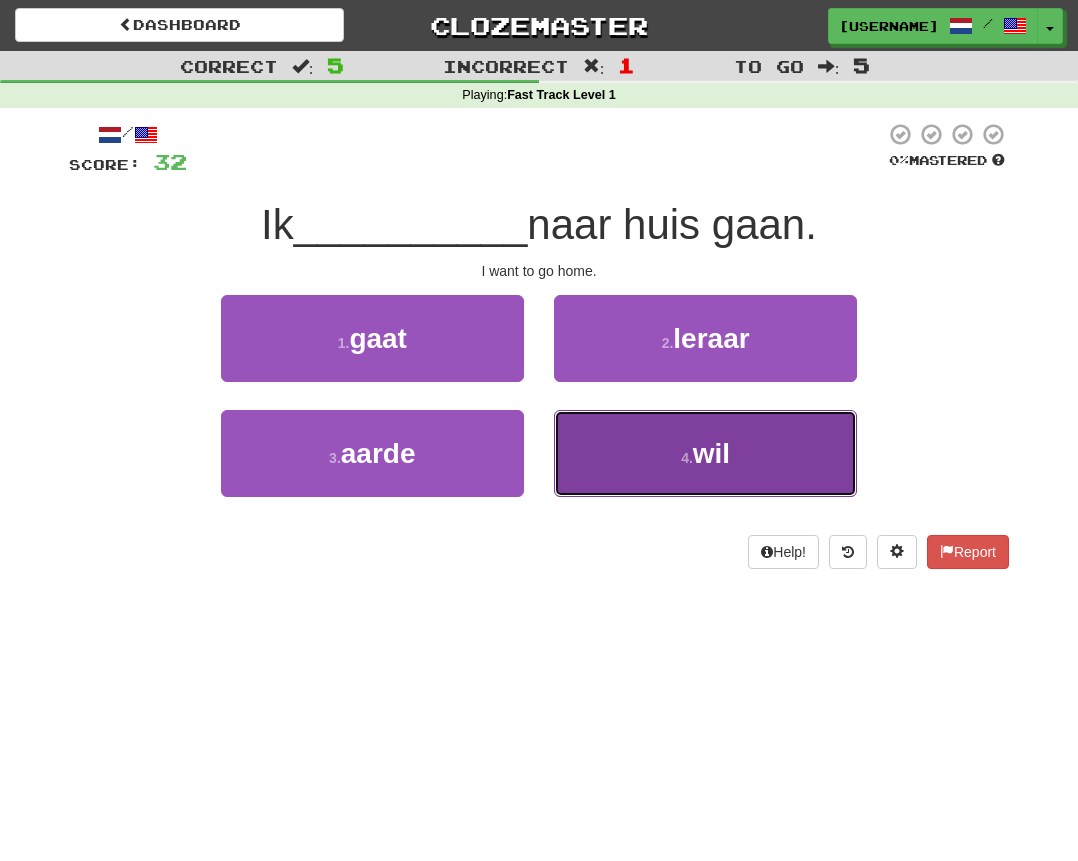 click on "wil" at bounding box center [711, 453] 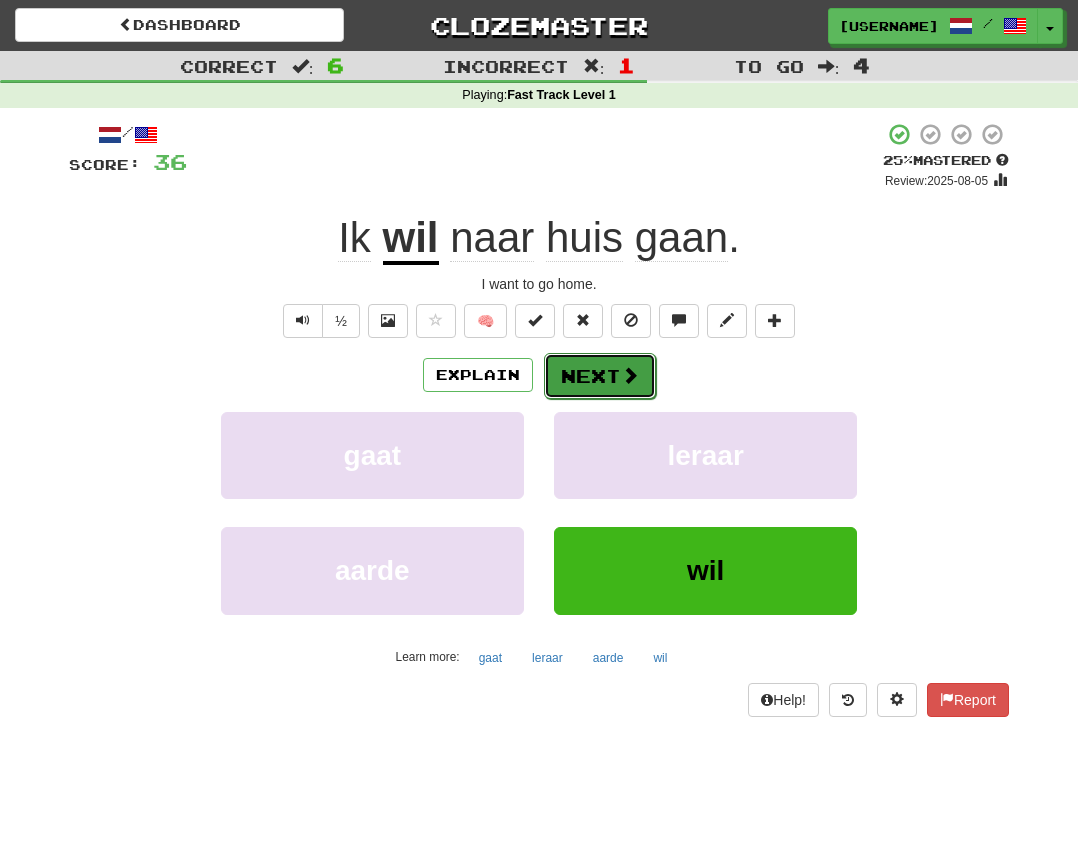 click on "Next" at bounding box center (600, 376) 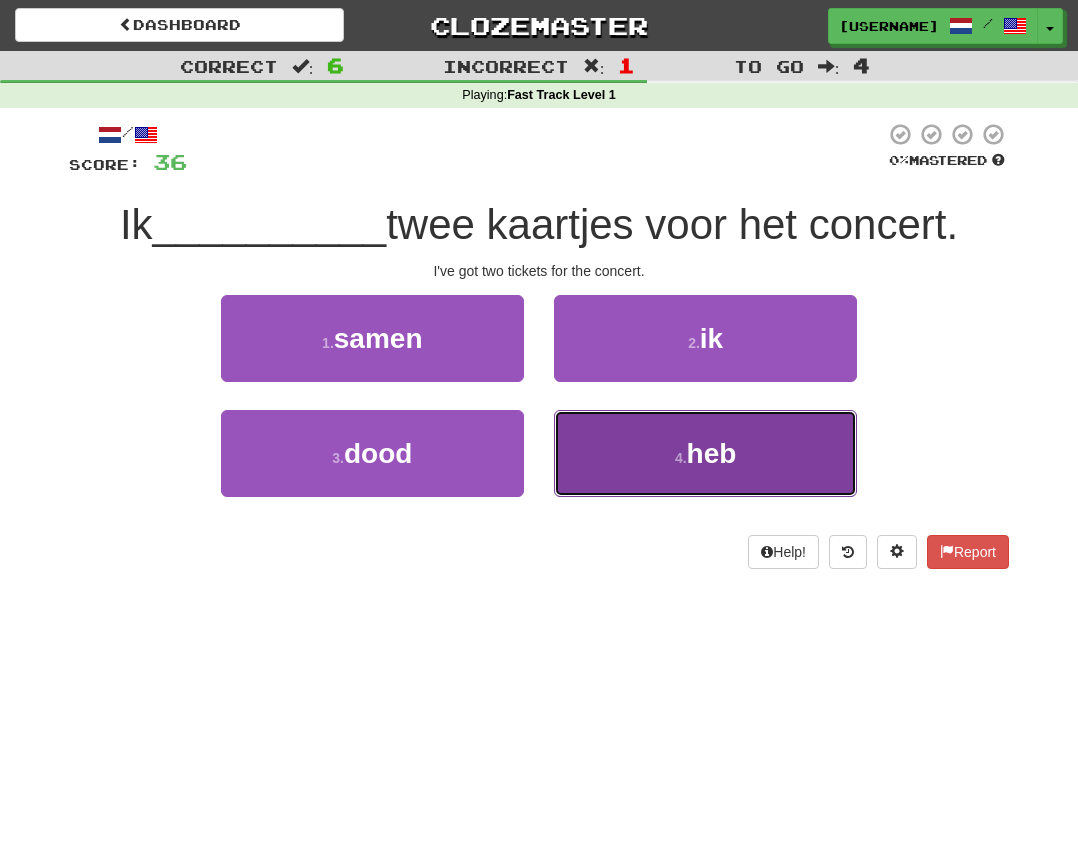 click on "4 .  heb" at bounding box center (705, 453) 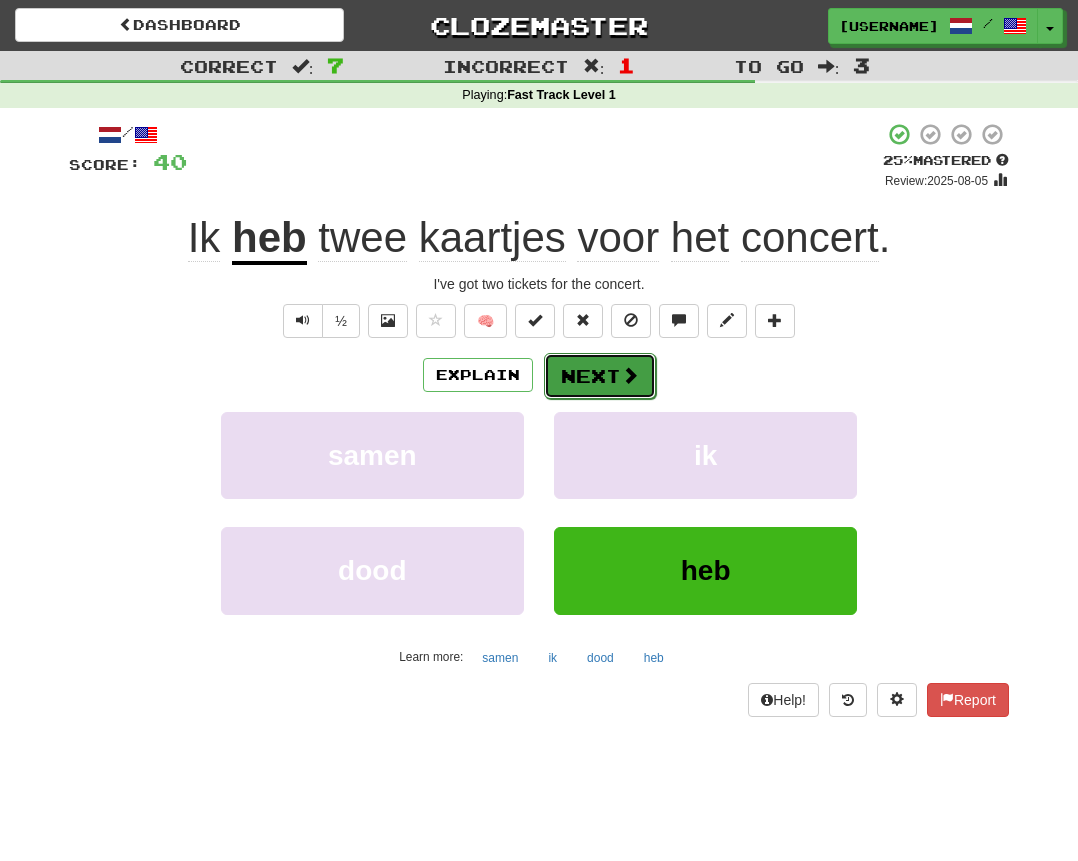 click on "Next" at bounding box center (600, 376) 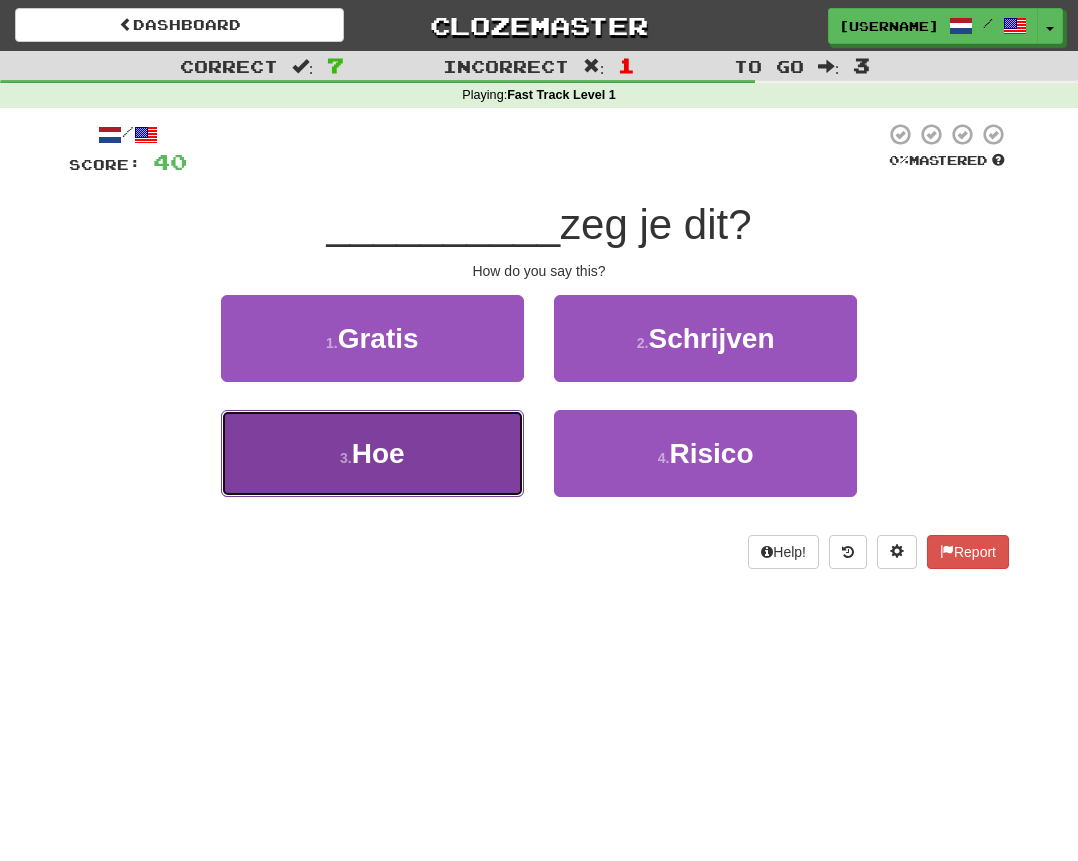 click on "[NUMBER] .  Hoe" at bounding box center [372, 453] 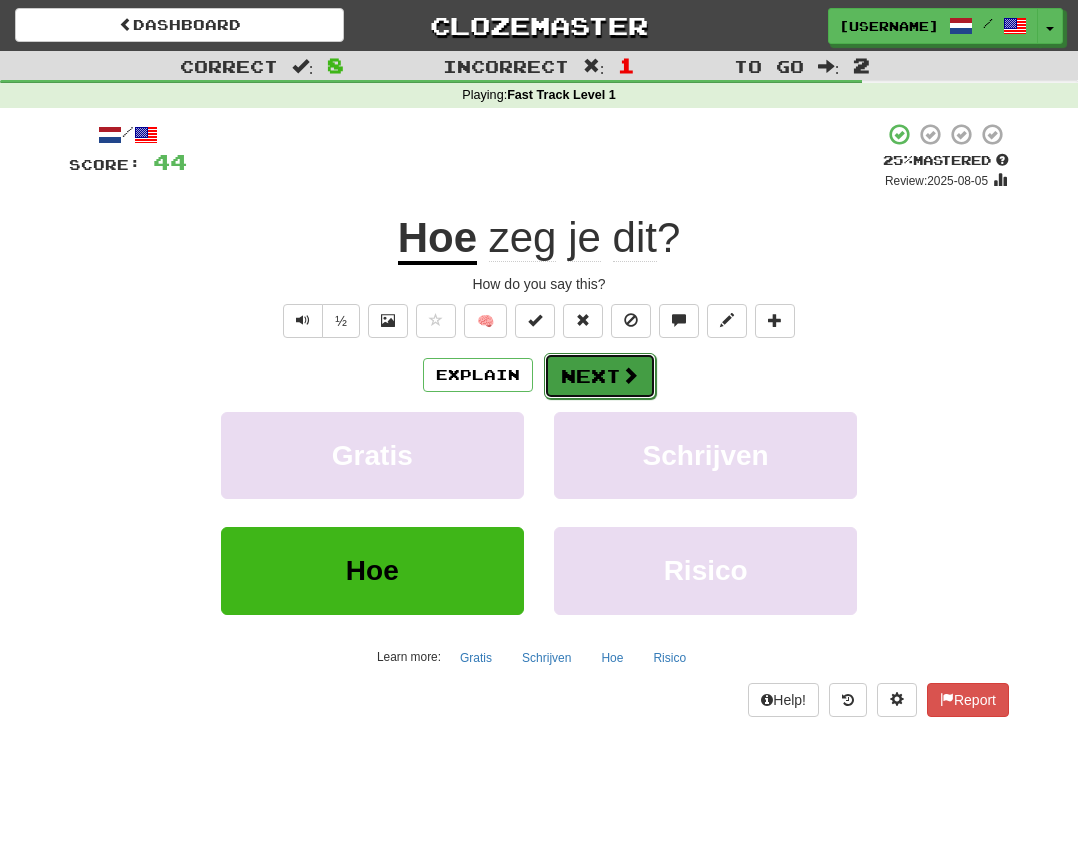 click on "Next" at bounding box center (600, 376) 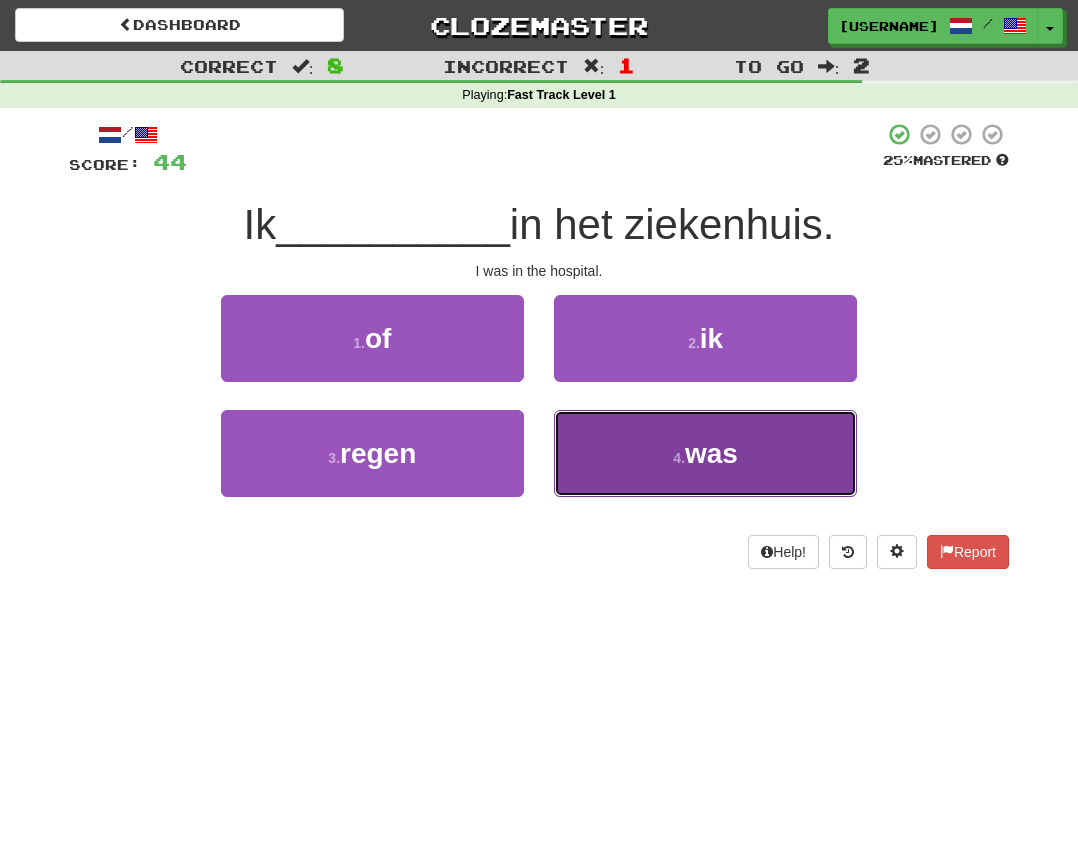 click on "4 .  was" at bounding box center (705, 453) 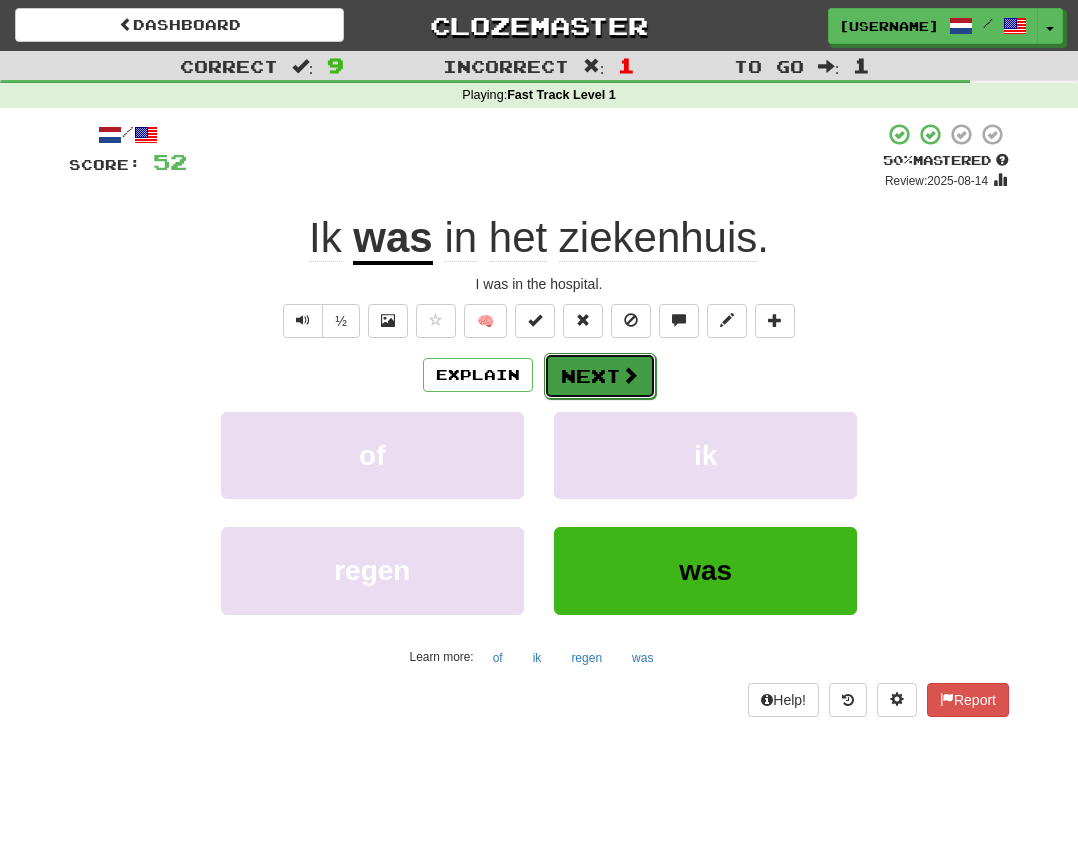 click on "Next" at bounding box center (600, 376) 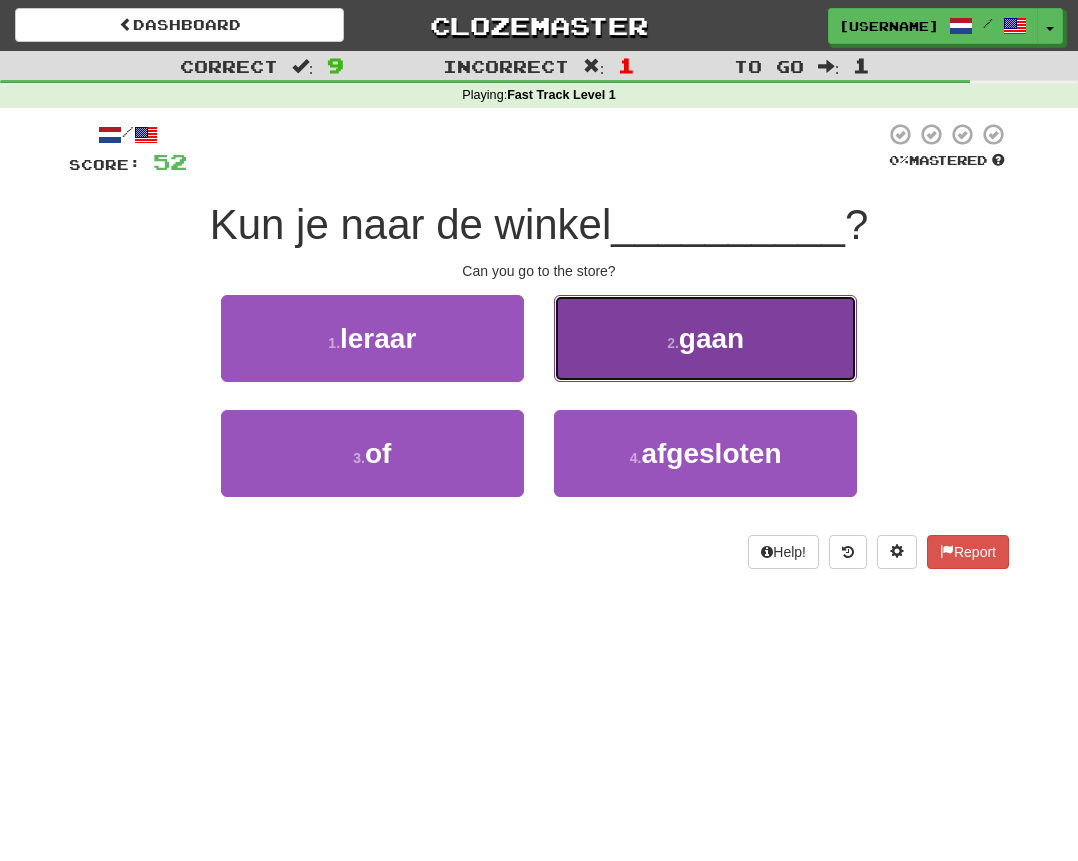 click on "2 .  gaan" at bounding box center (705, 338) 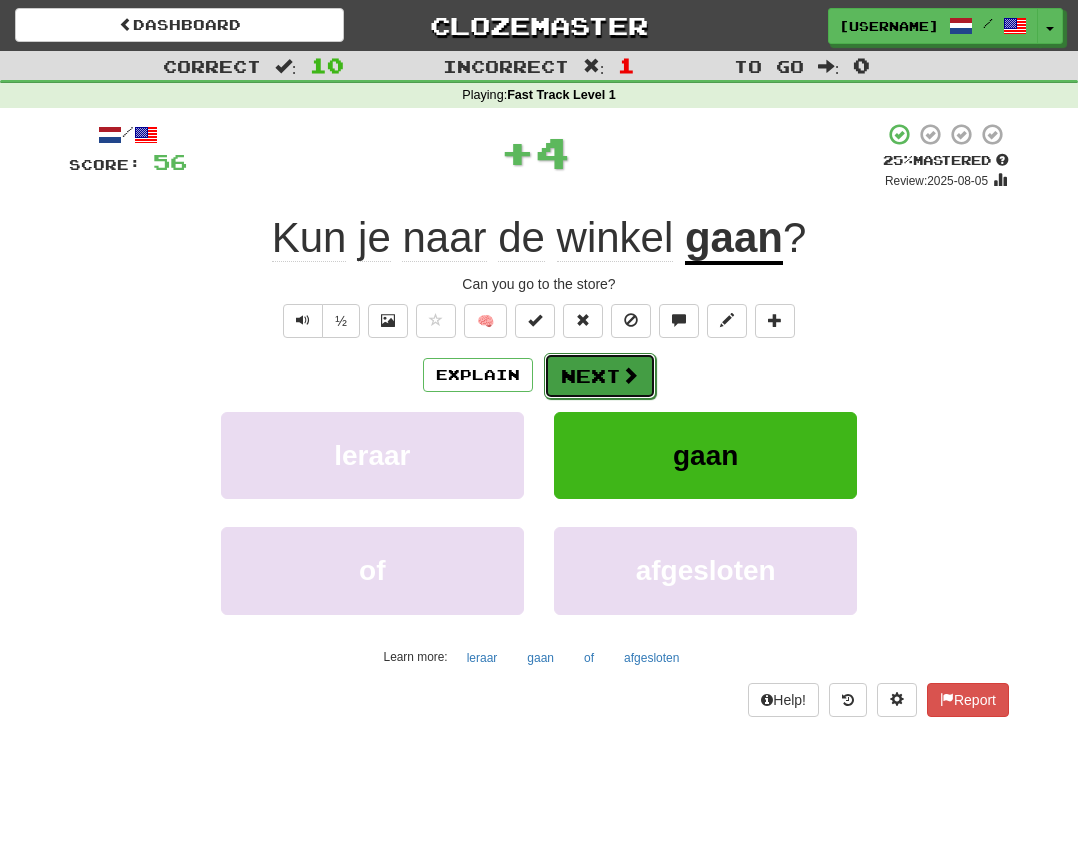 click on "Next" at bounding box center (600, 376) 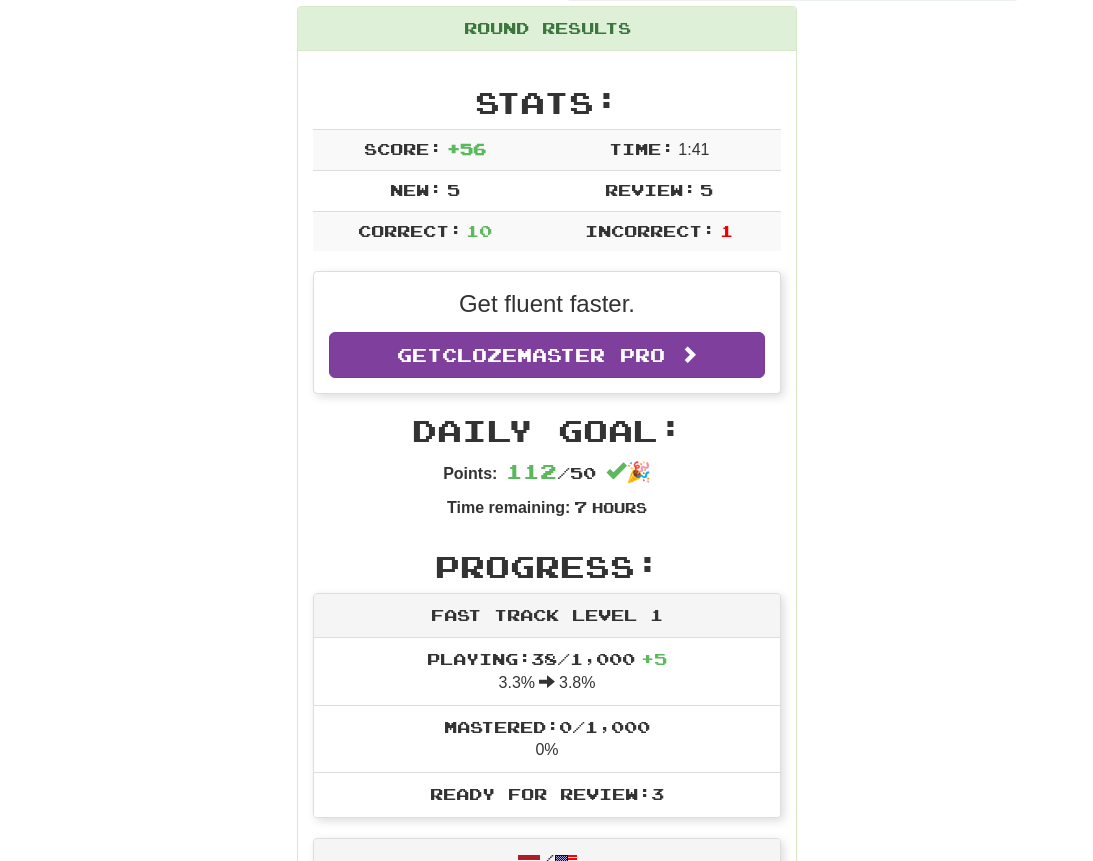 scroll, scrollTop: 0, scrollLeft: 0, axis: both 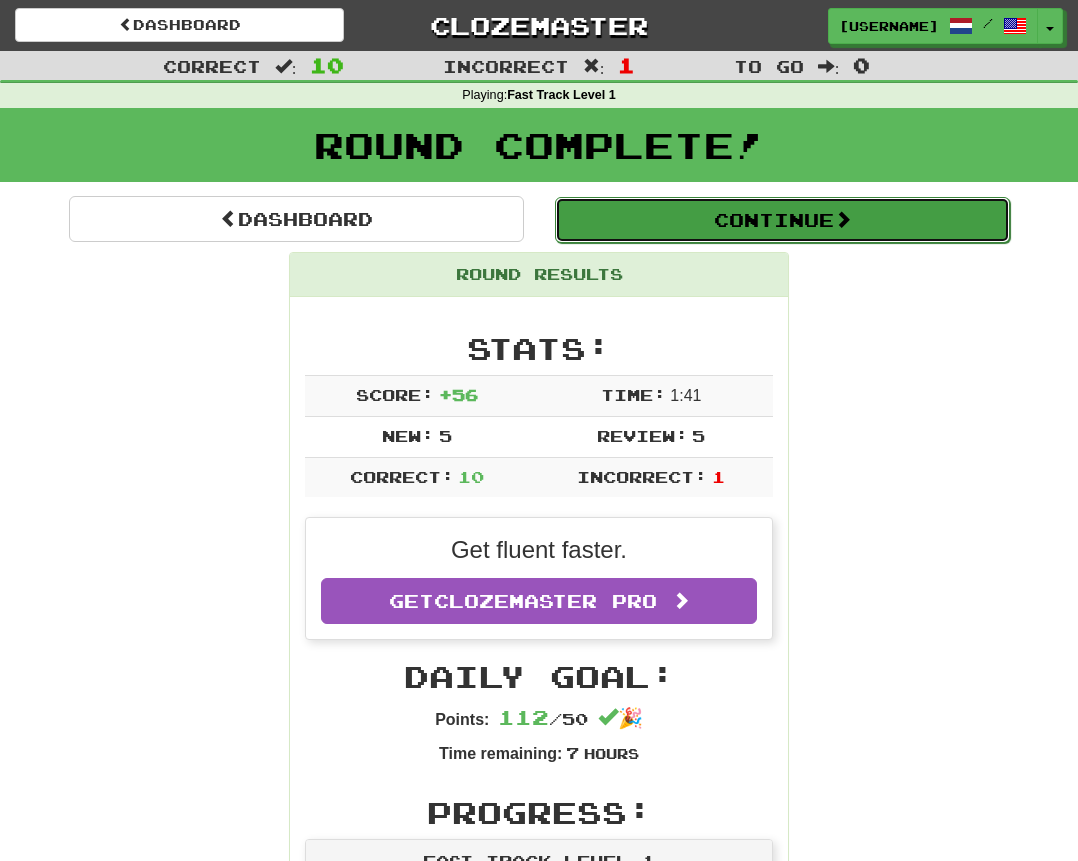 click on "Continue" at bounding box center [782, 220] 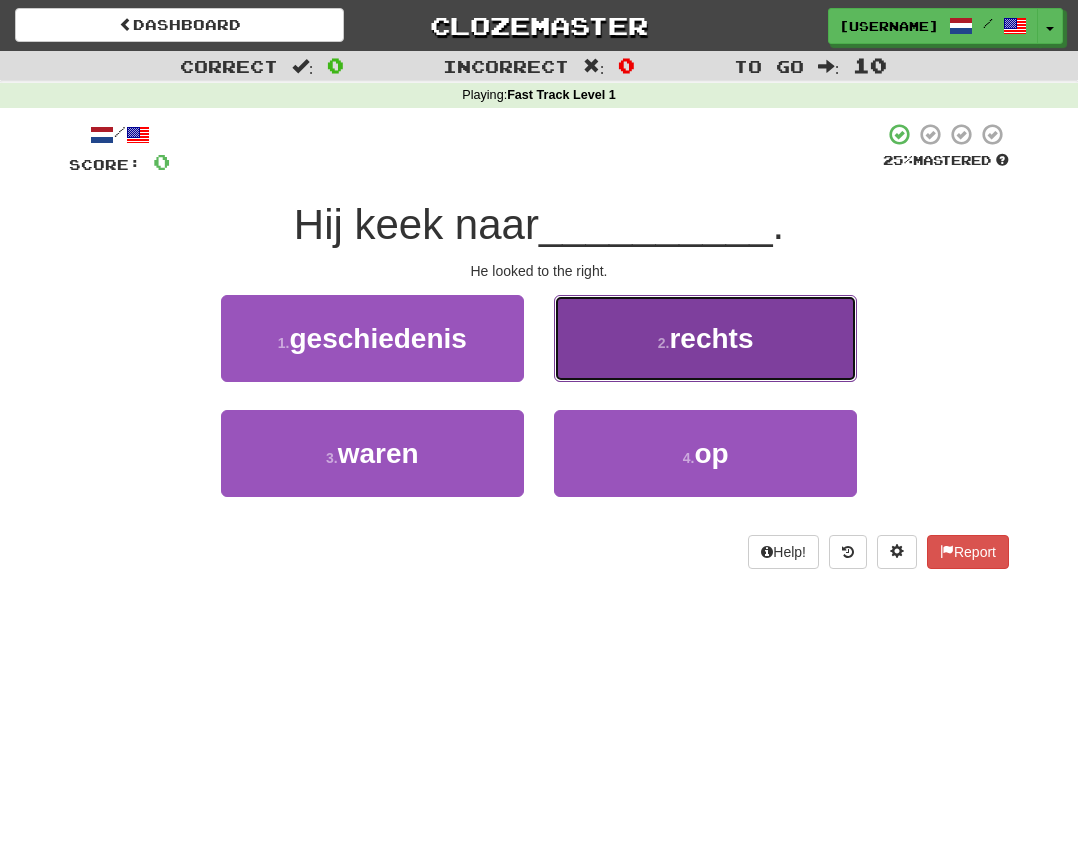 click on "rechts" at bounding box center [711, 338] 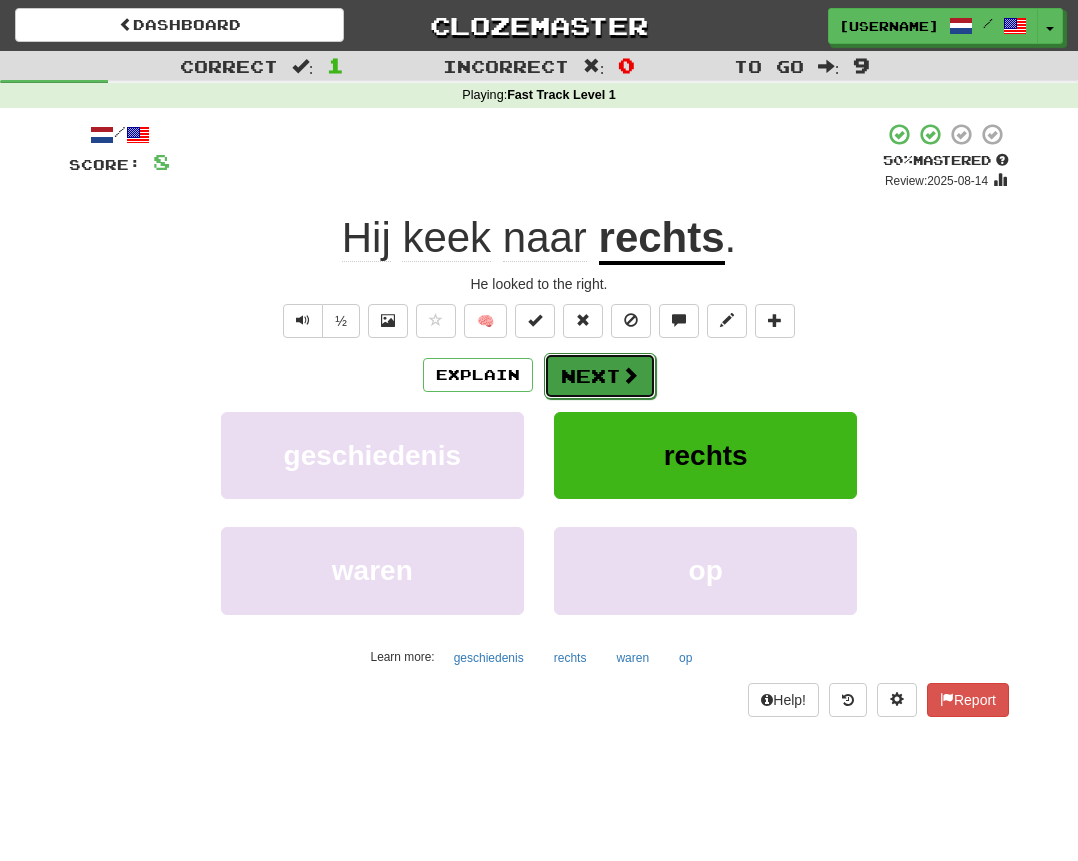 click on "Next" at bounding box center (600, 376) 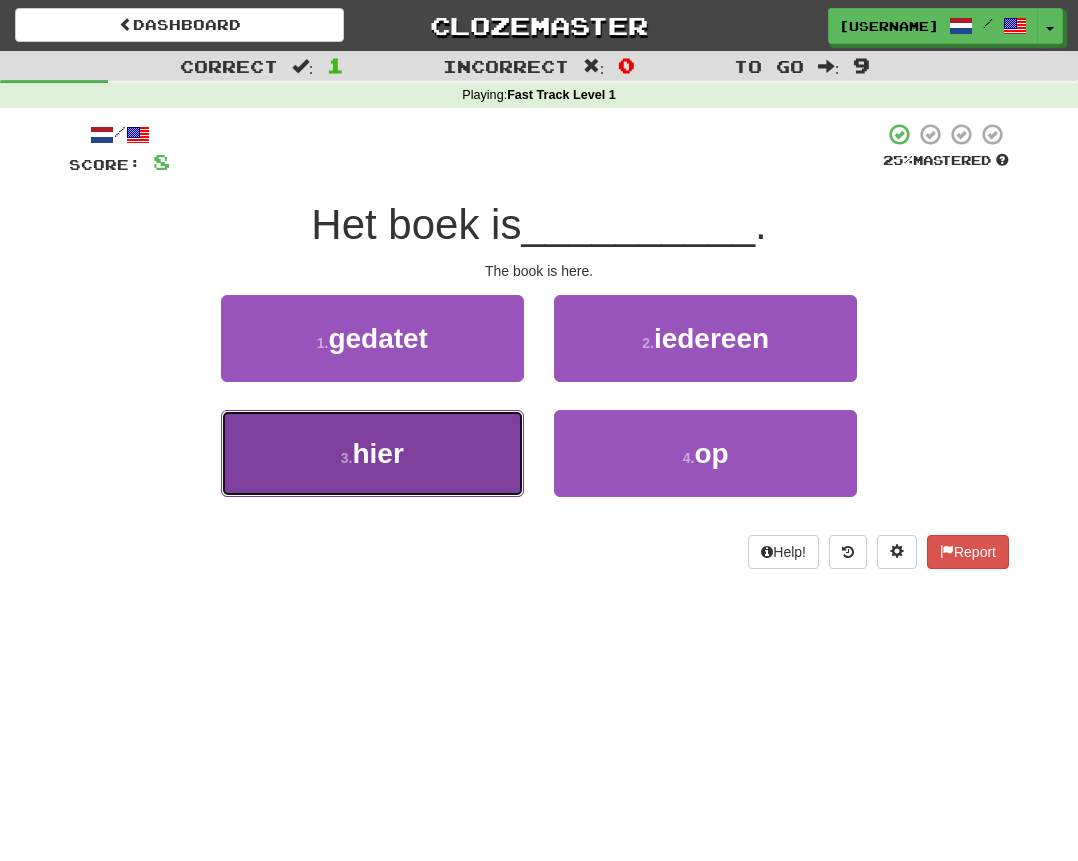 click on "hier" at bounding box center (377, 453) 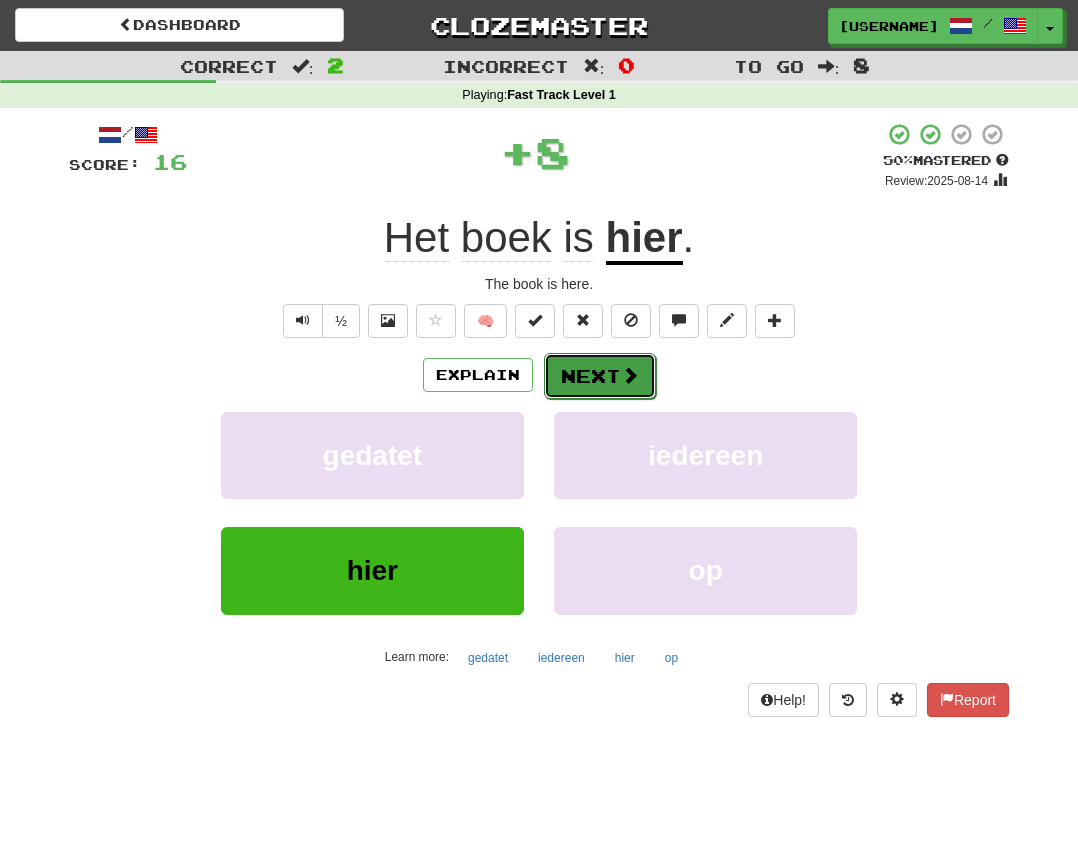click on "Next" at bounding box center (600, 376) 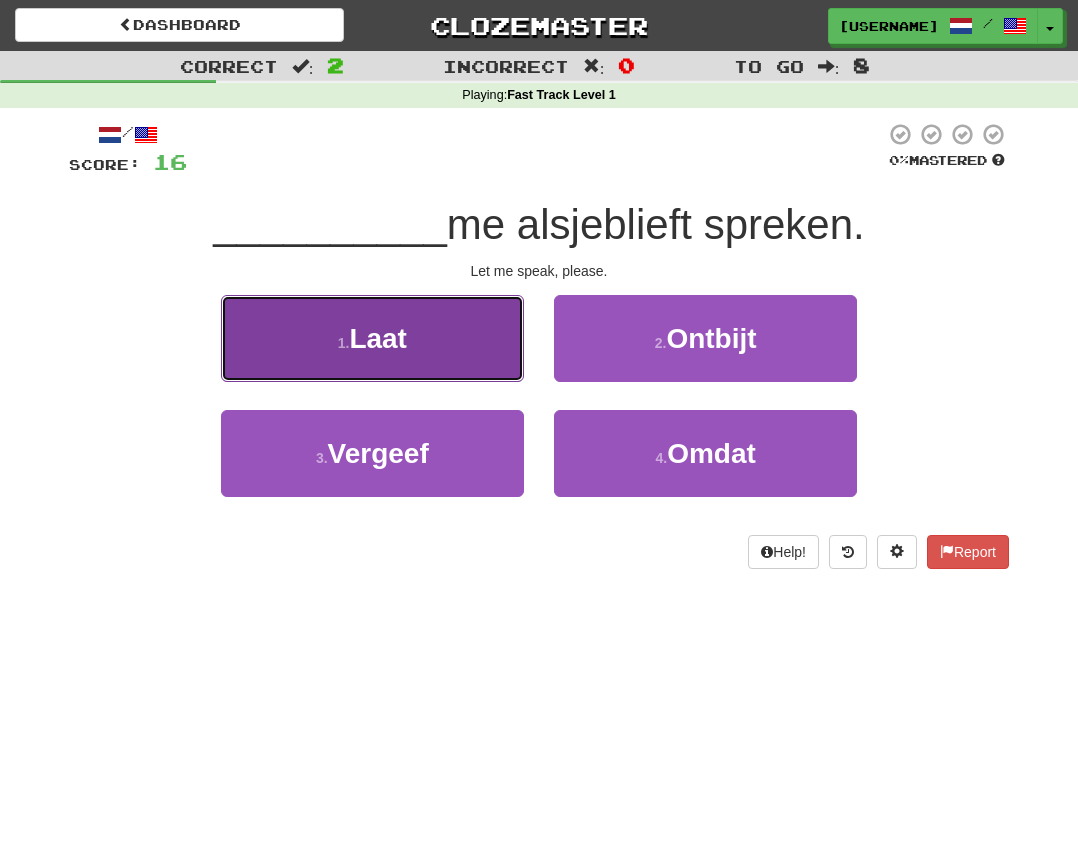 click on "Laat" at bounding box center (378, 338) 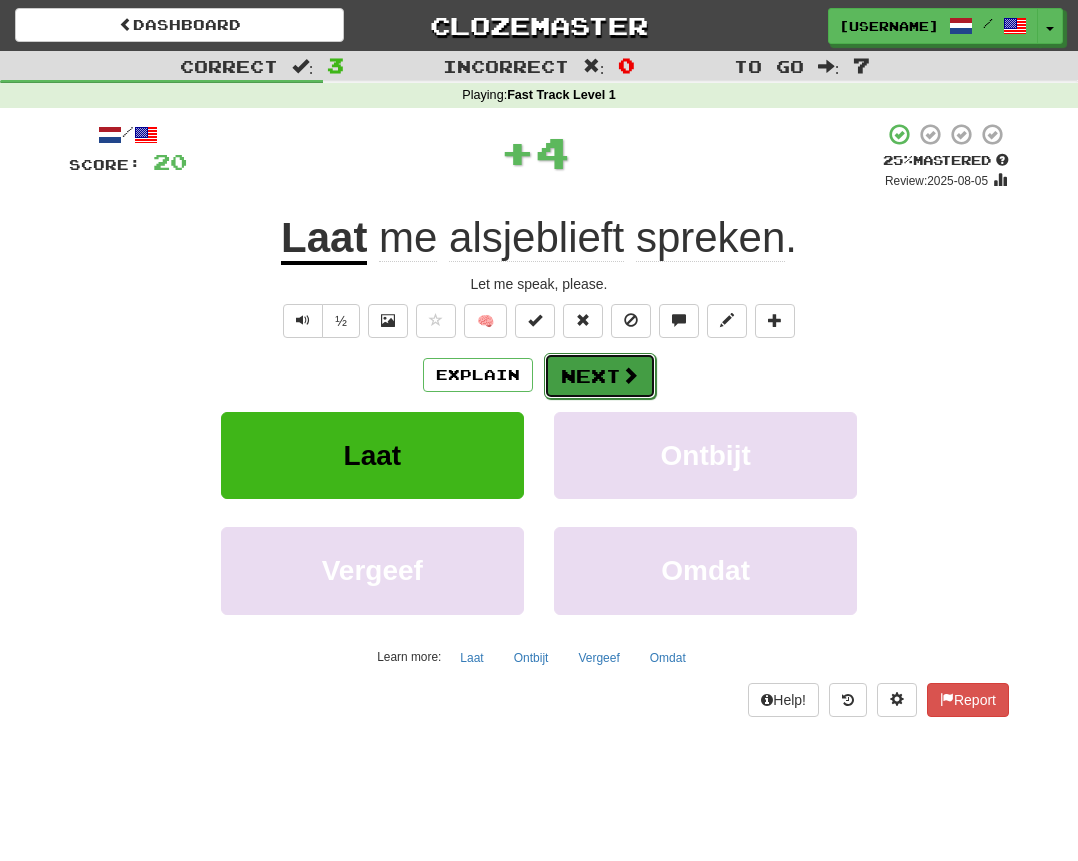 click on "Next" at bounding box center [600, 376] 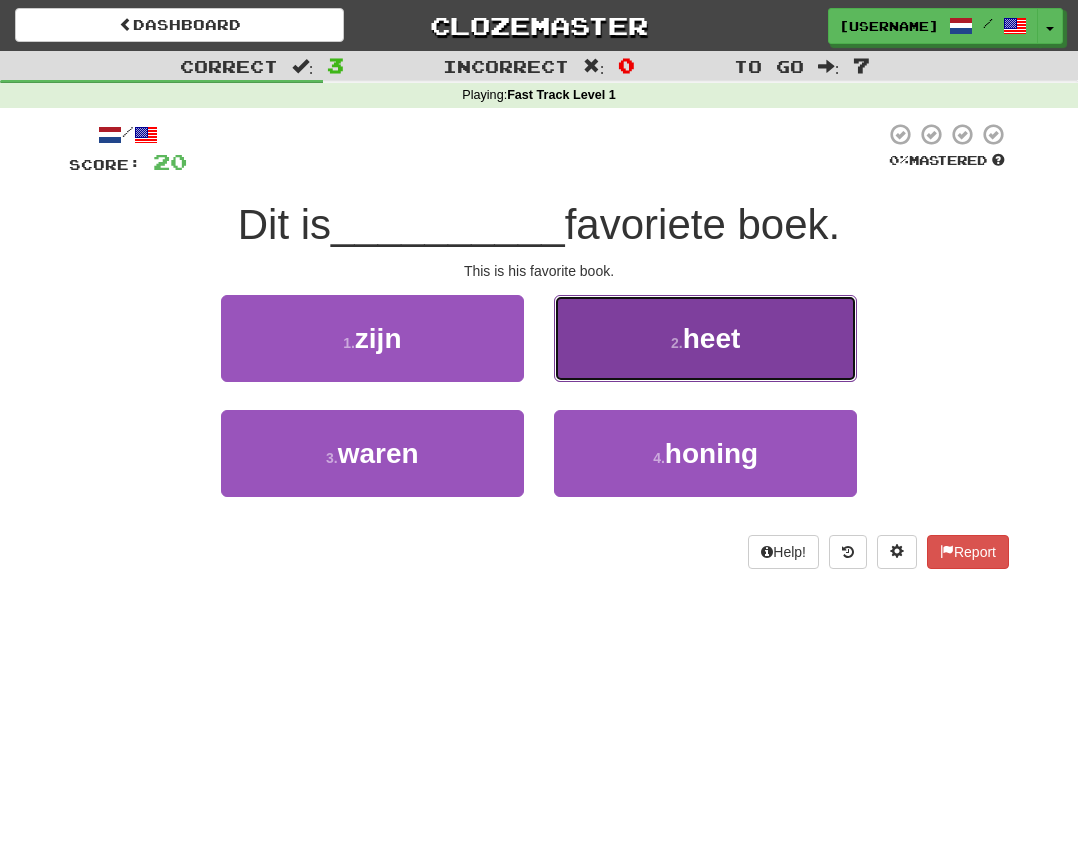 click on "2 .  heet" at bounding box center [705, 338] 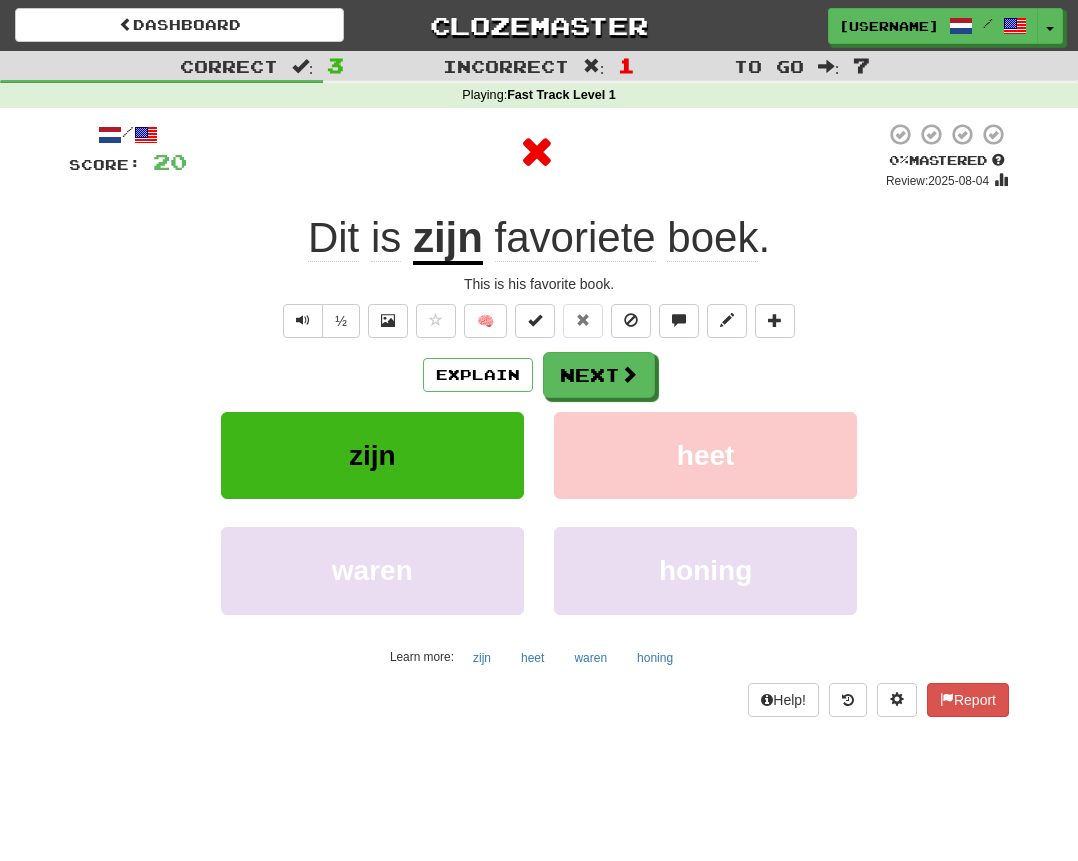 click on "zijn" at bounding box center [448, 239] 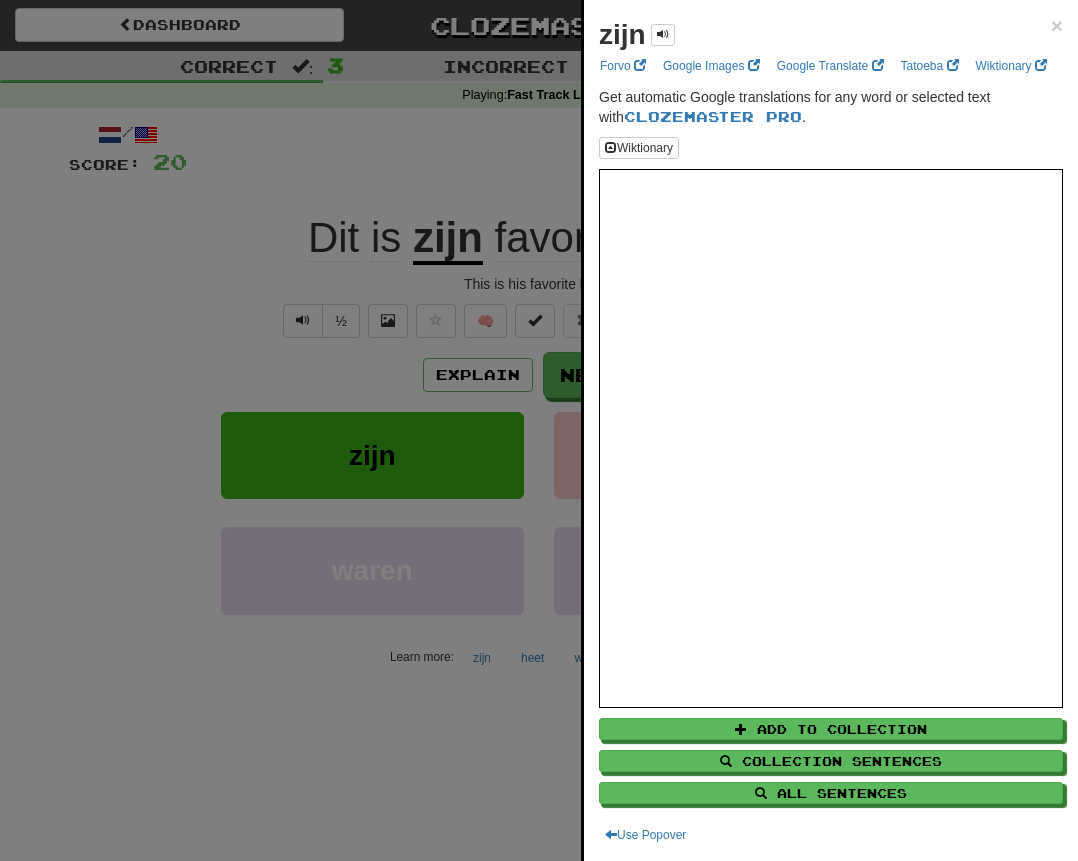 click at bounding box center (539, 430) 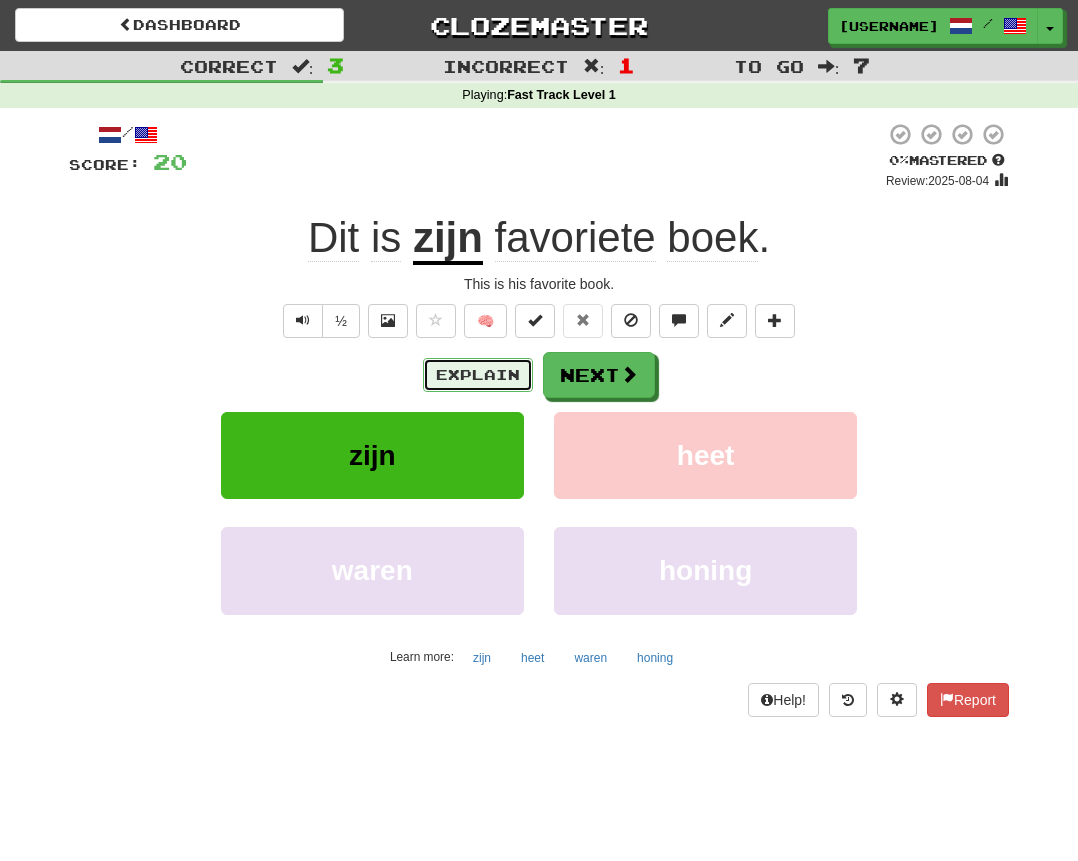 click on "Explain" at bounding box center (478, 375) 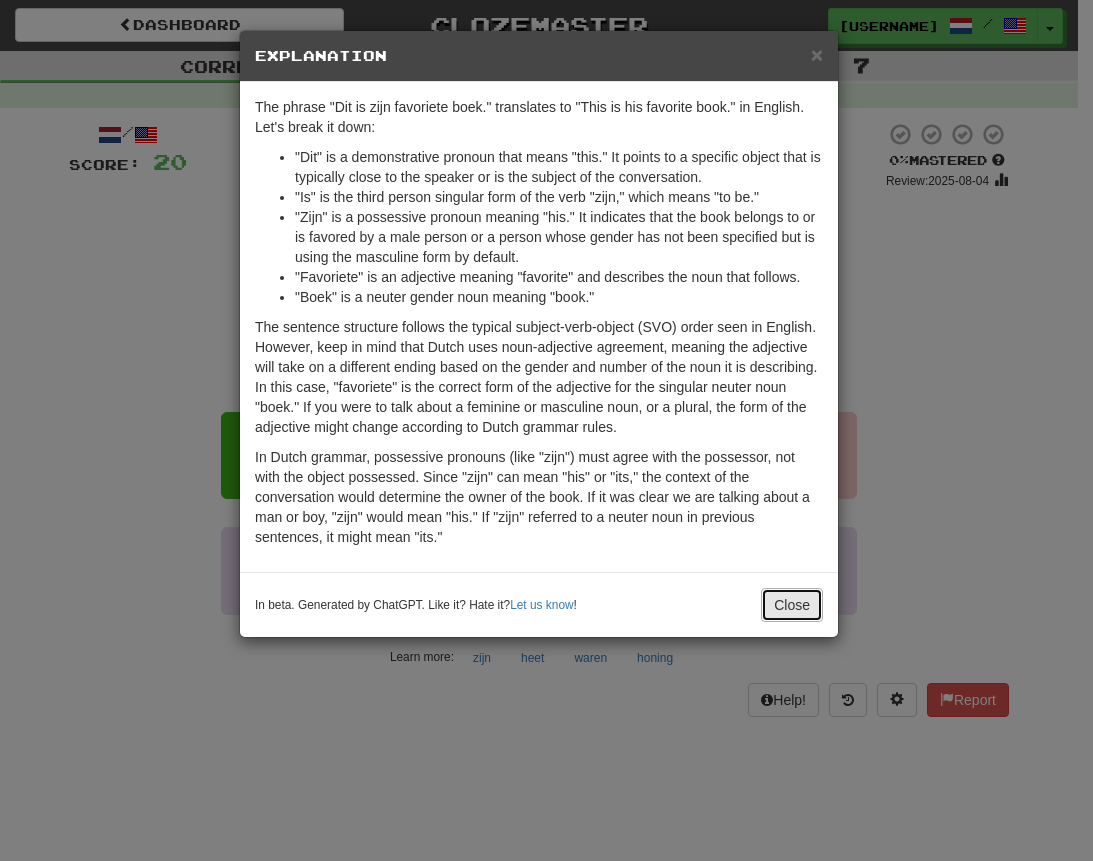 click on "Close" at bounding box center (792, 605) 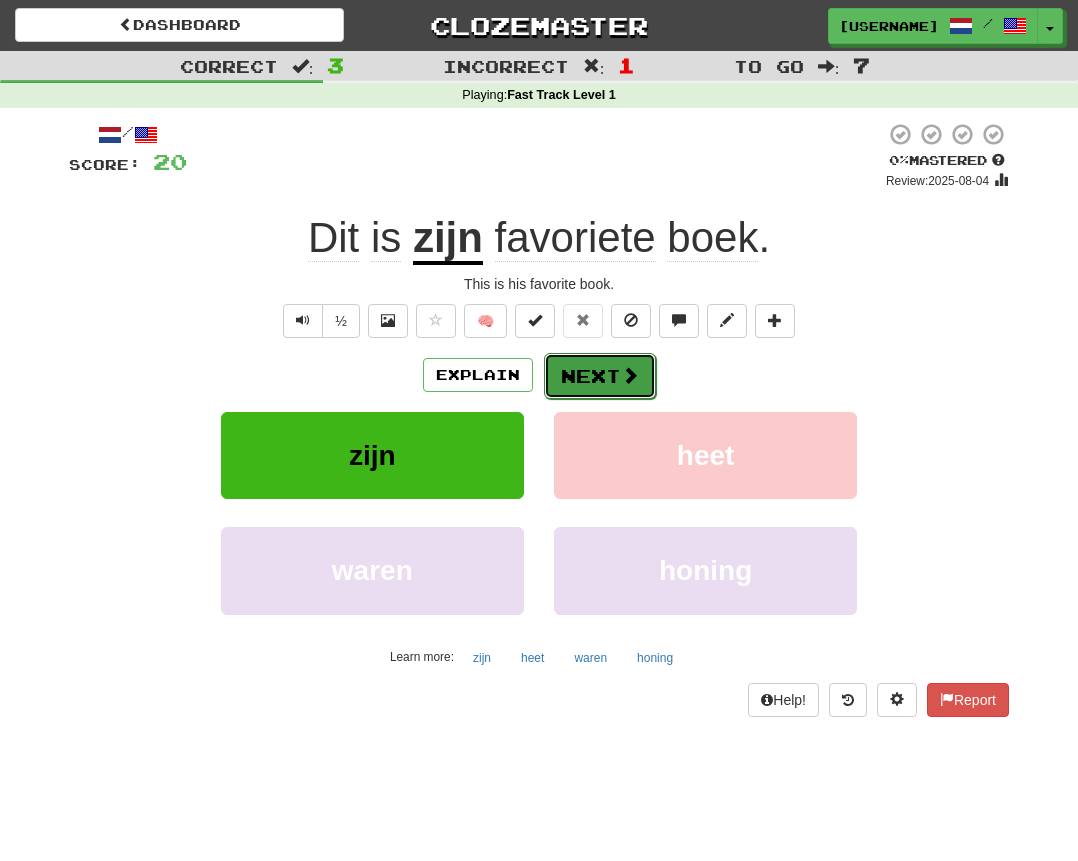 click on "Next" at bounding box center [600, 376] 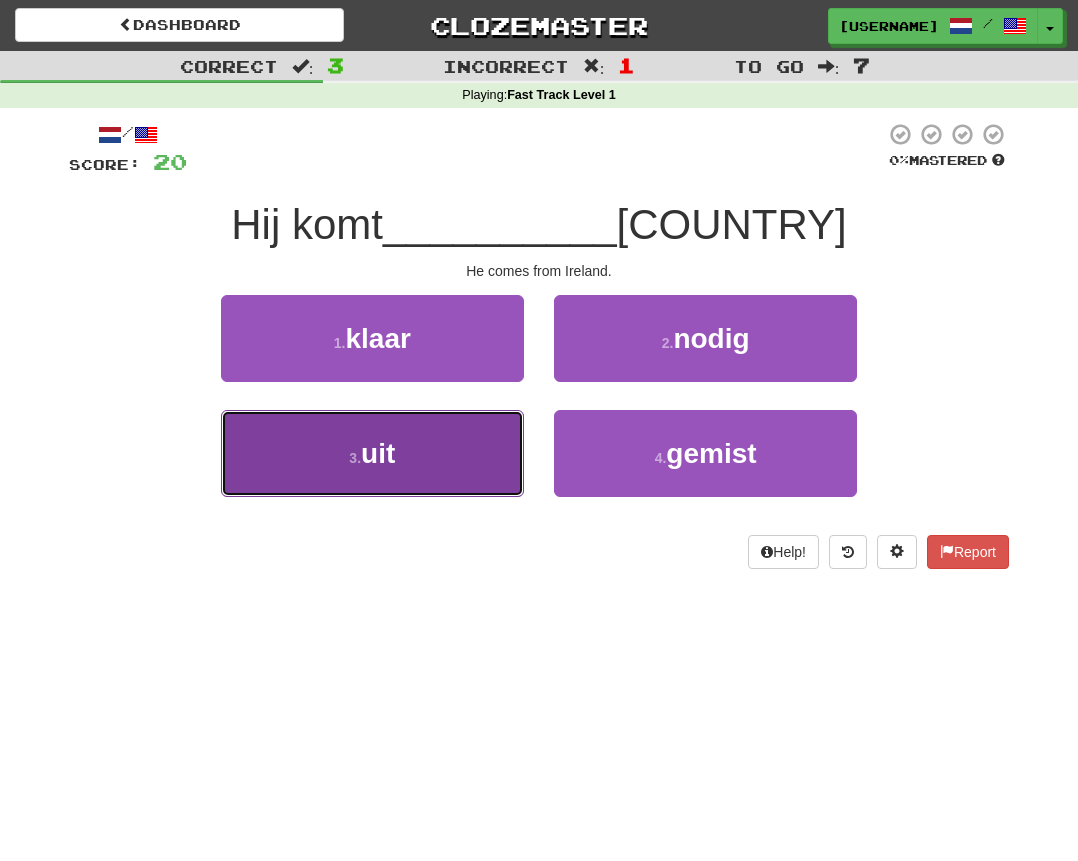 click on "3 .  uit" at bounding box center (372, 453) 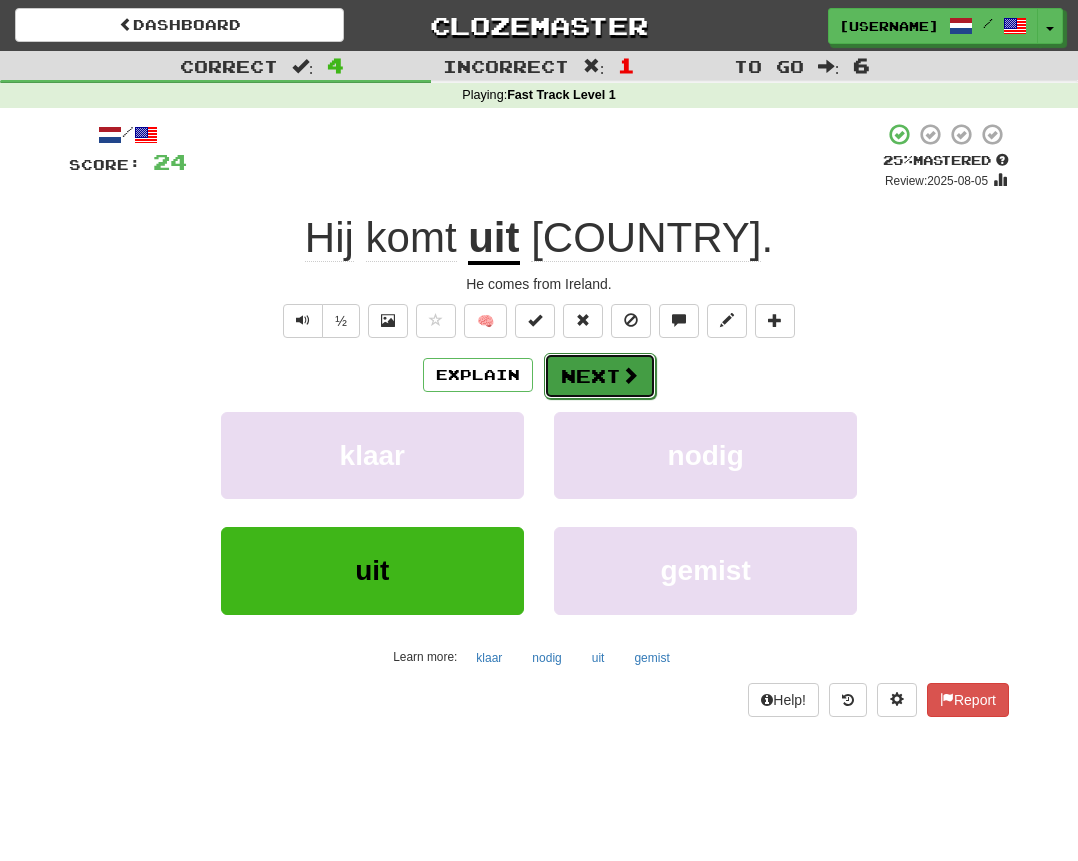 click at bounding box center [630, 375] 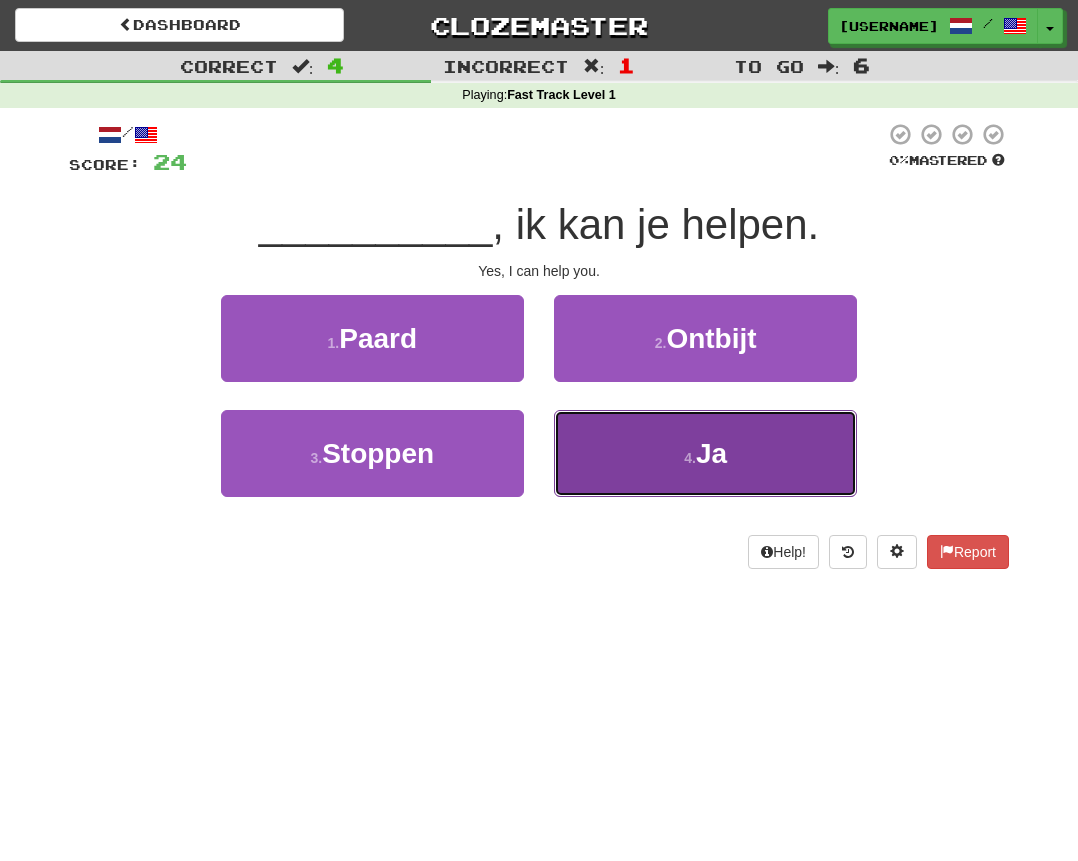 click on "Ja" at bounding box center (711, 453) 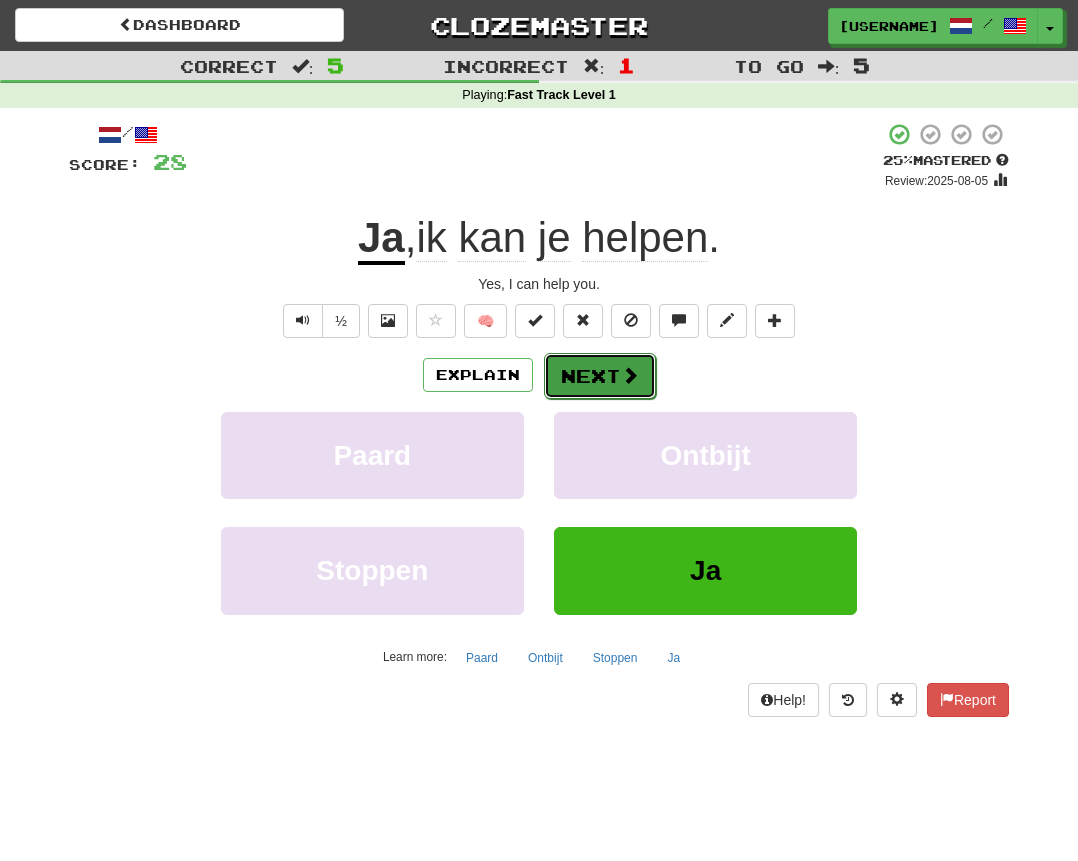 click on "Next" at bounding box center (600, 376) 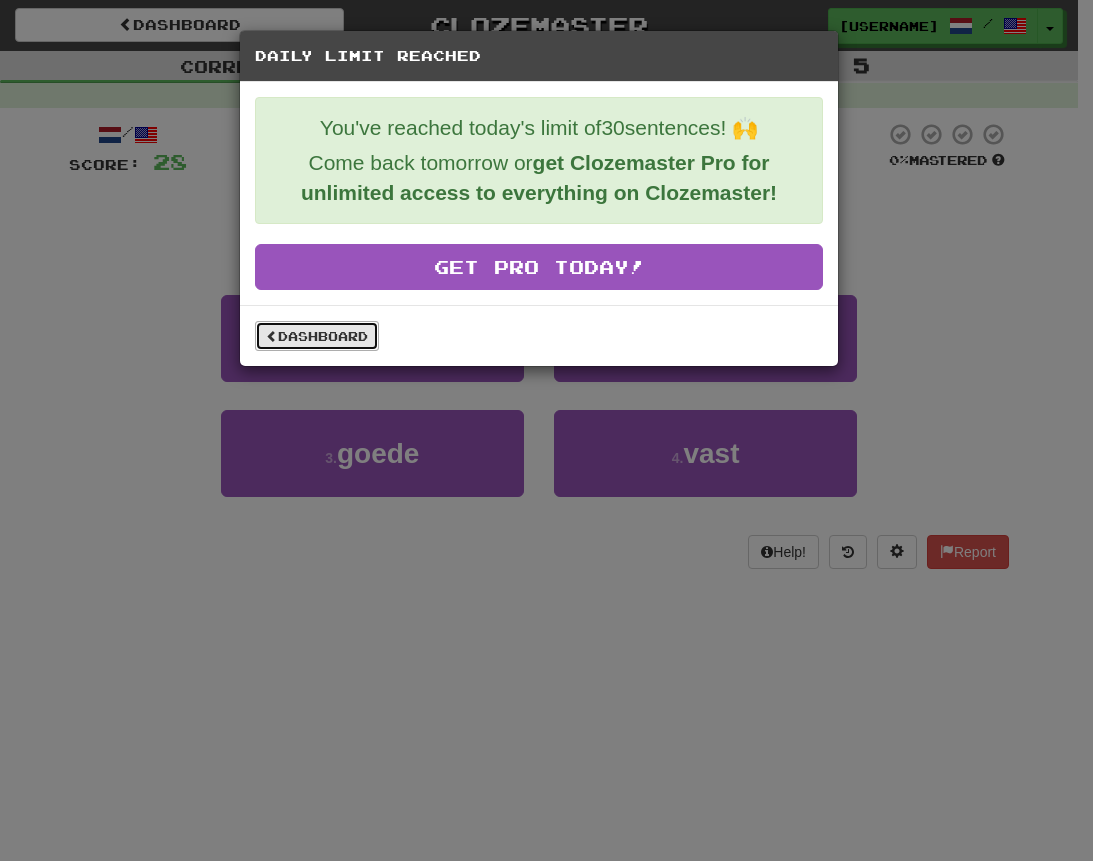 click on "Dashboard" at bounding box center (317, 336) 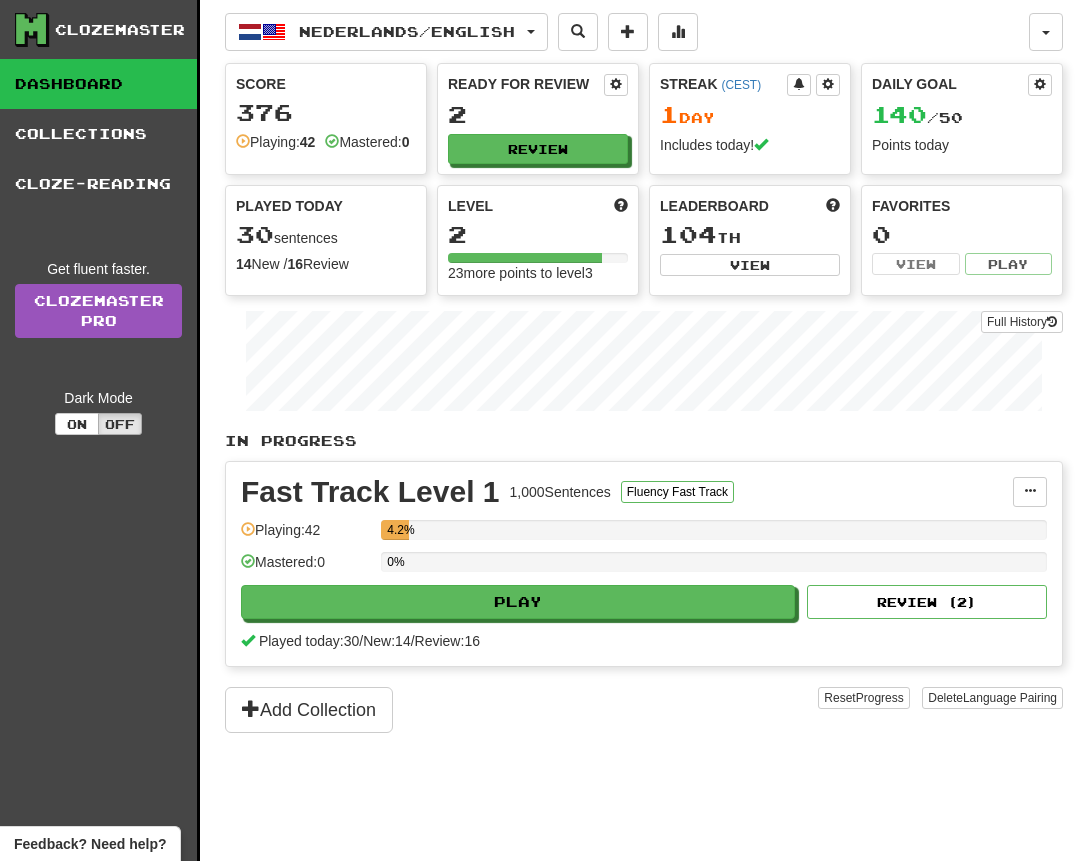 scroll, scrollTop: 0, scrollLeft: 0, axis: both 